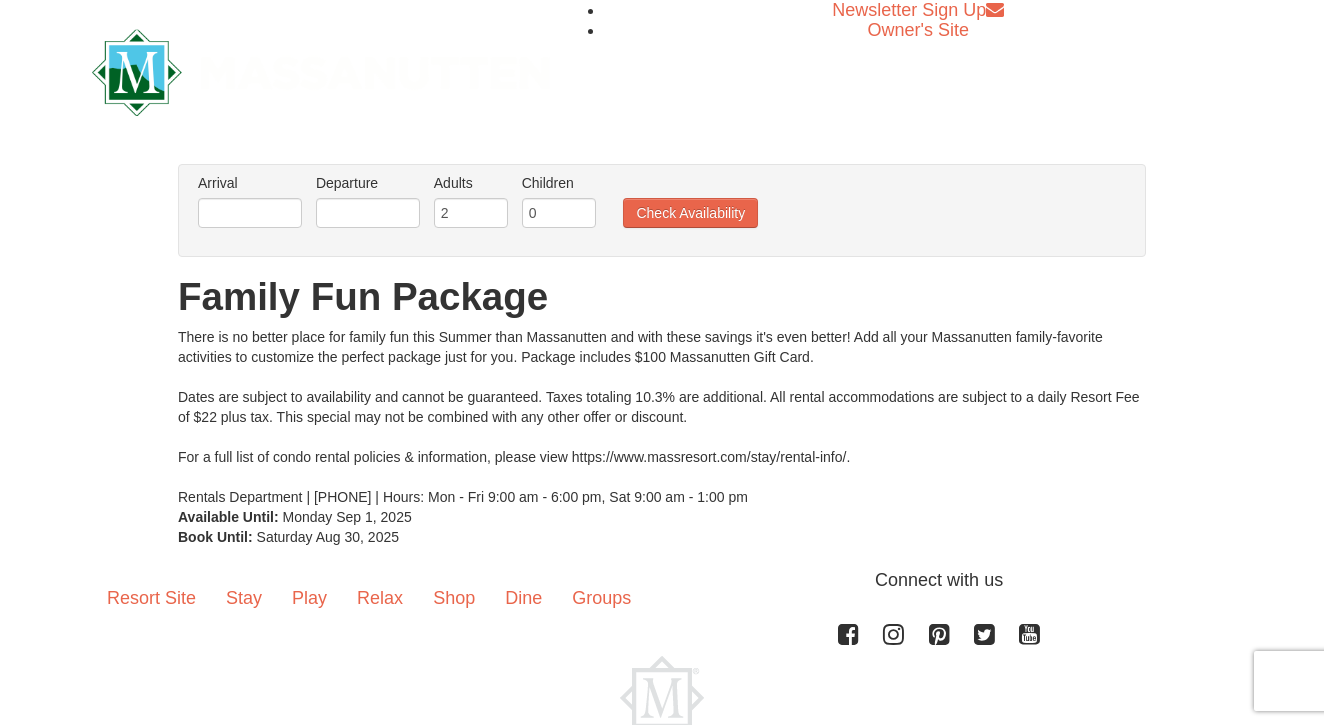 scroll, scrollTop: 0, scrollLeft: 0, axis: both 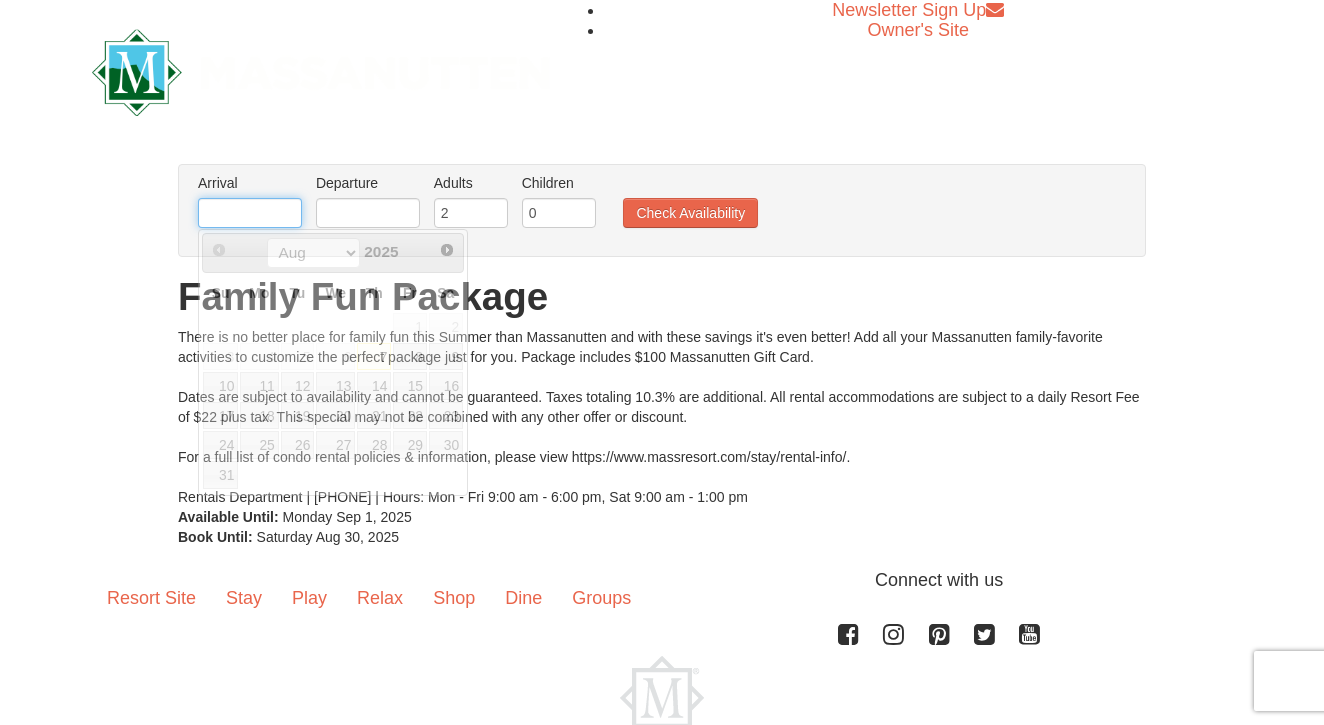 click at bounding box center (250, 213) 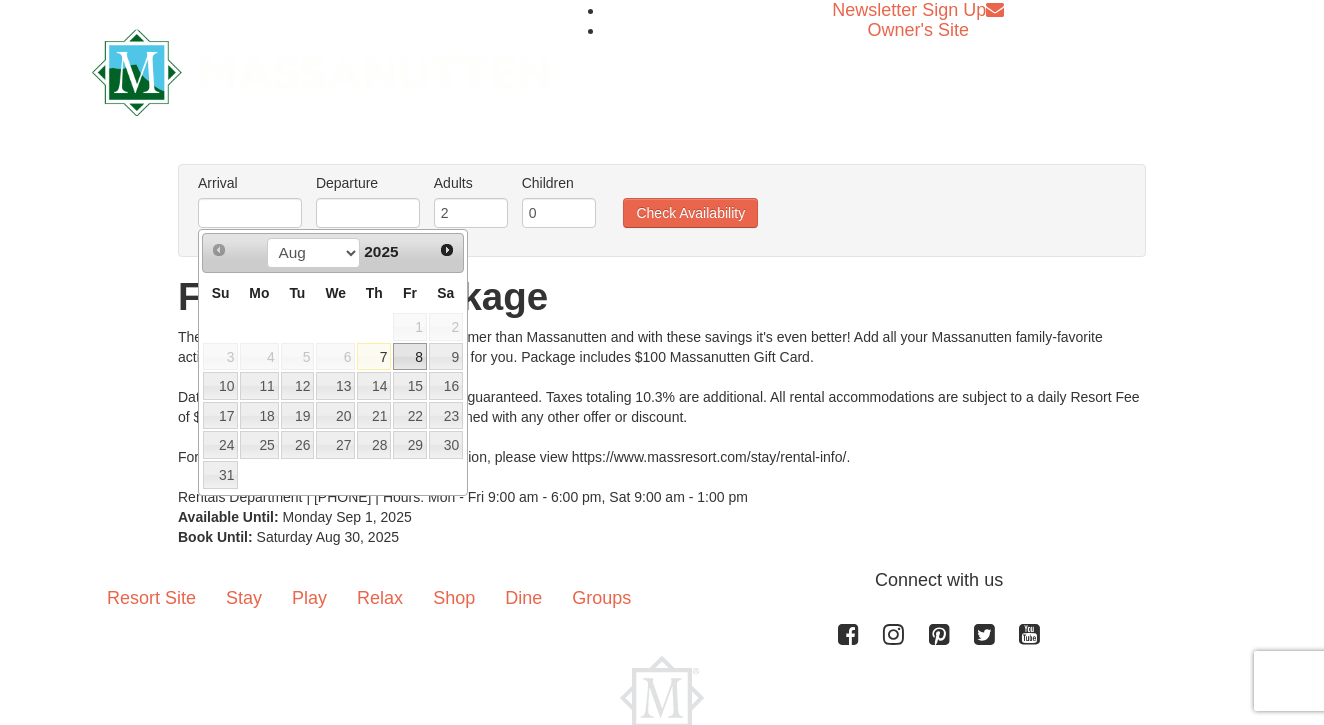 click on "8" at bounding box center (410, 357) 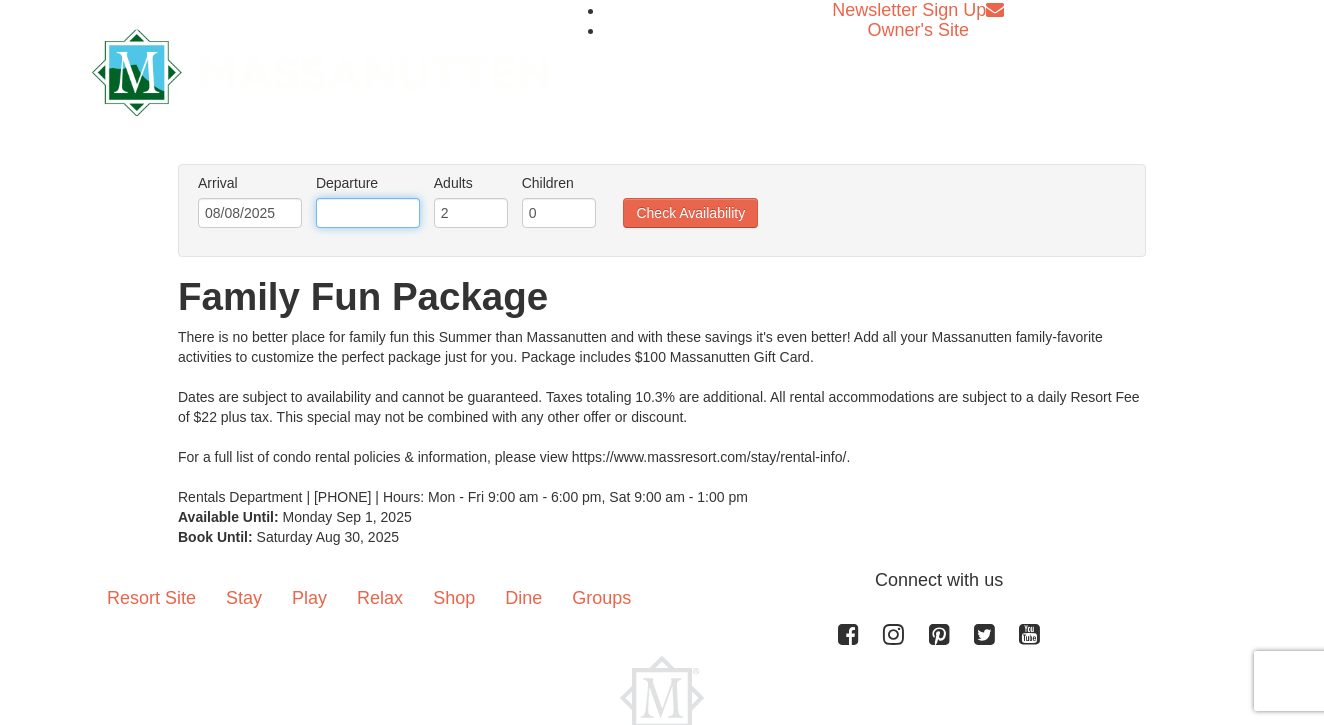 click at bounding box center [368, 213] 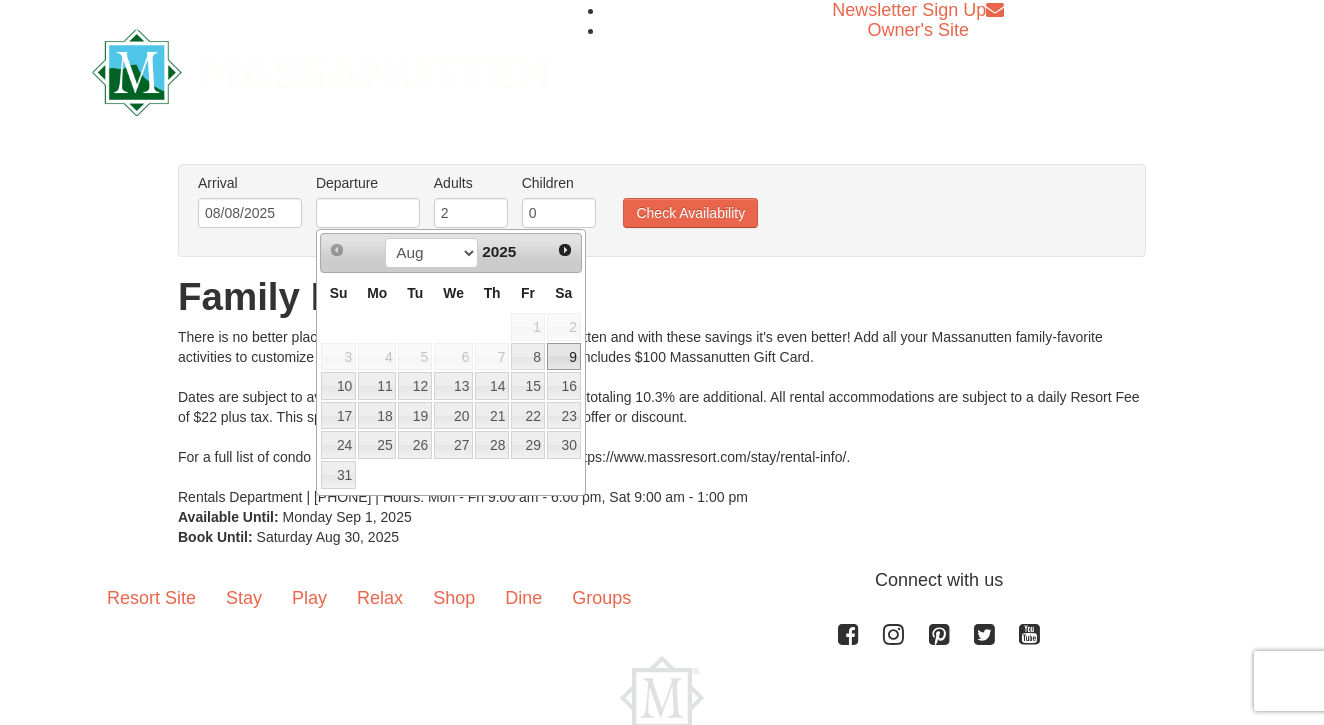 click on "9" at bounding box center (564, 357) 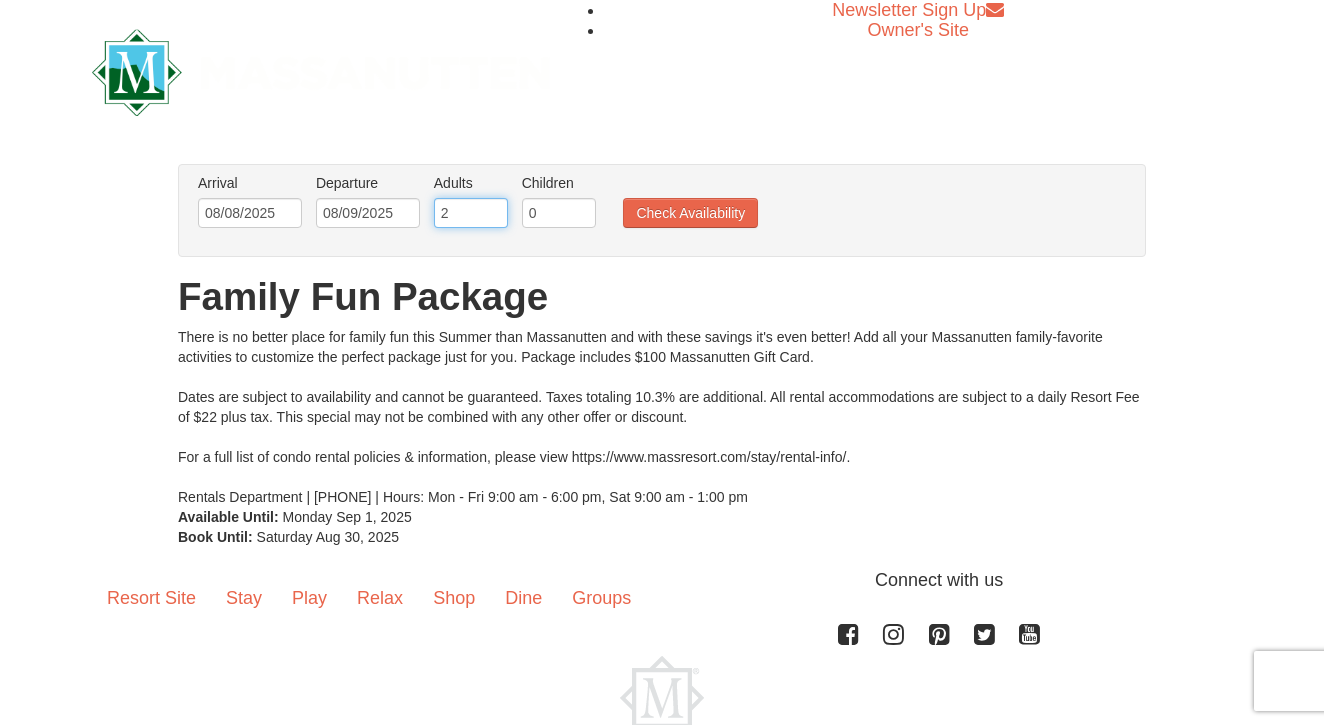 click on "2" at bounding box center [471, 213] 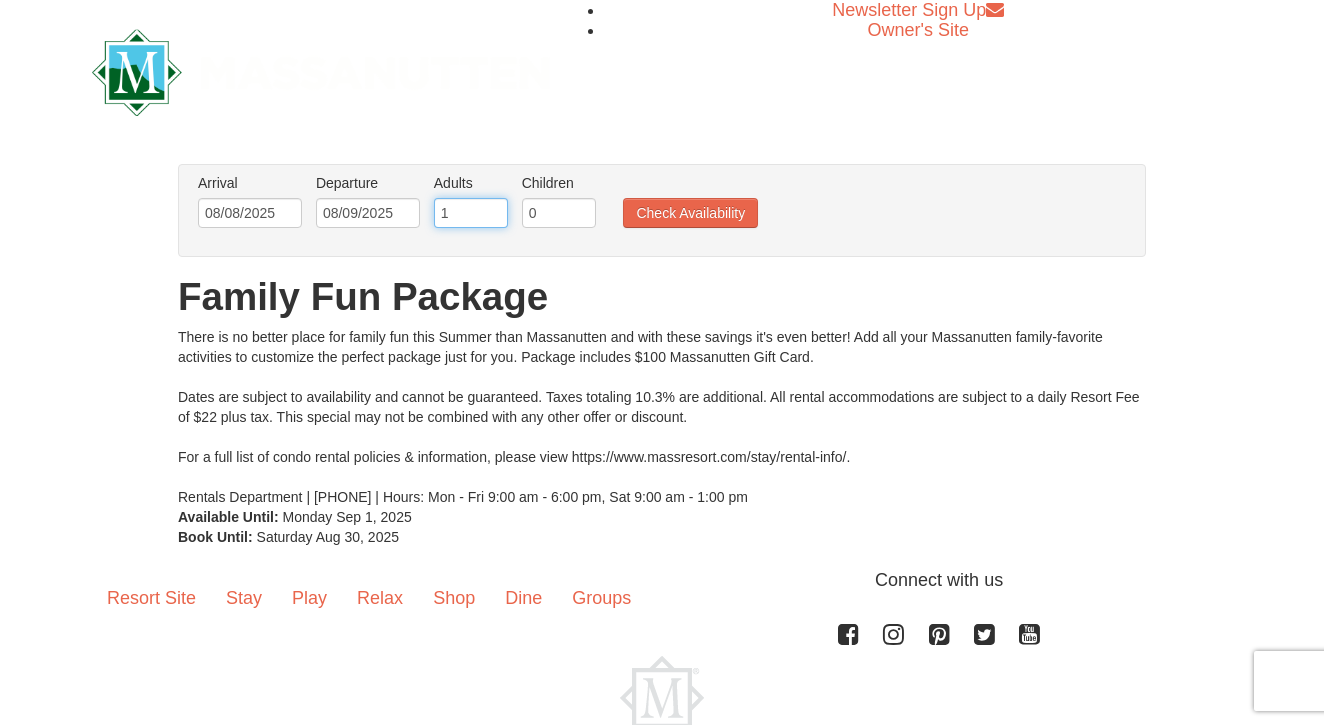 click on "1" at bounding box center (471, 213) 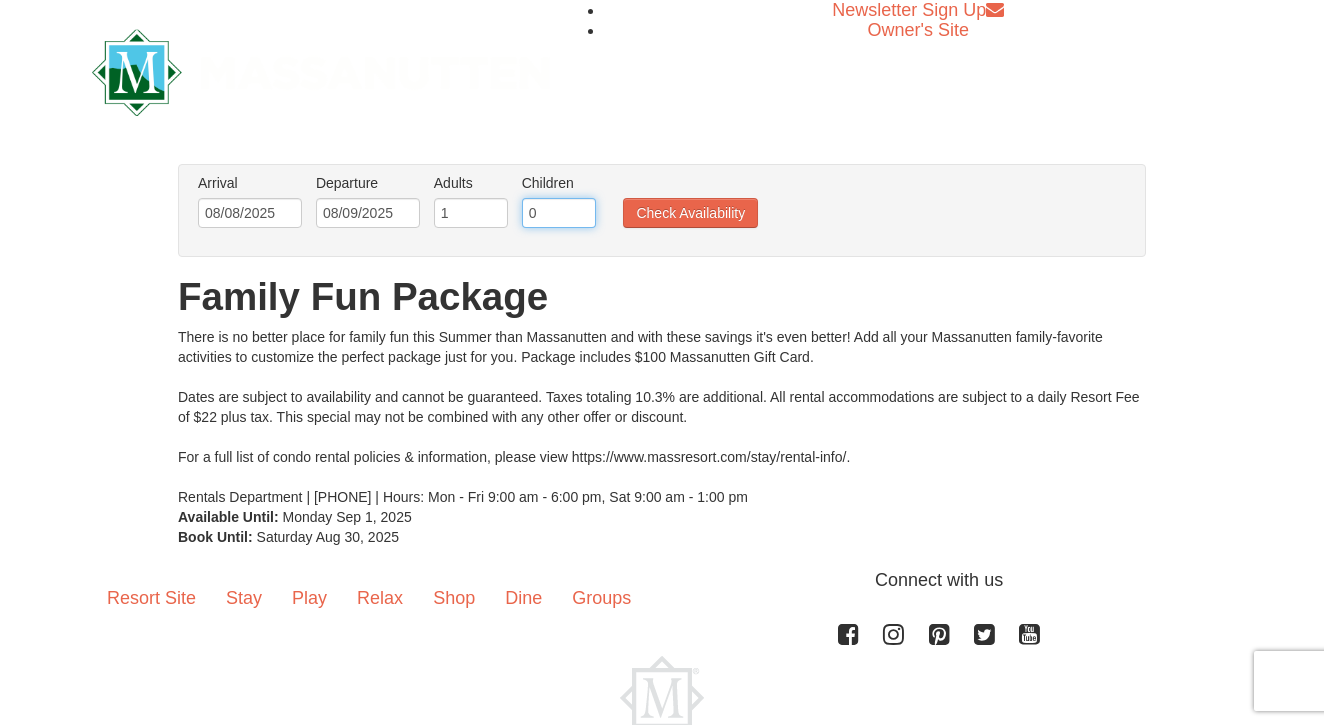 type on "1" 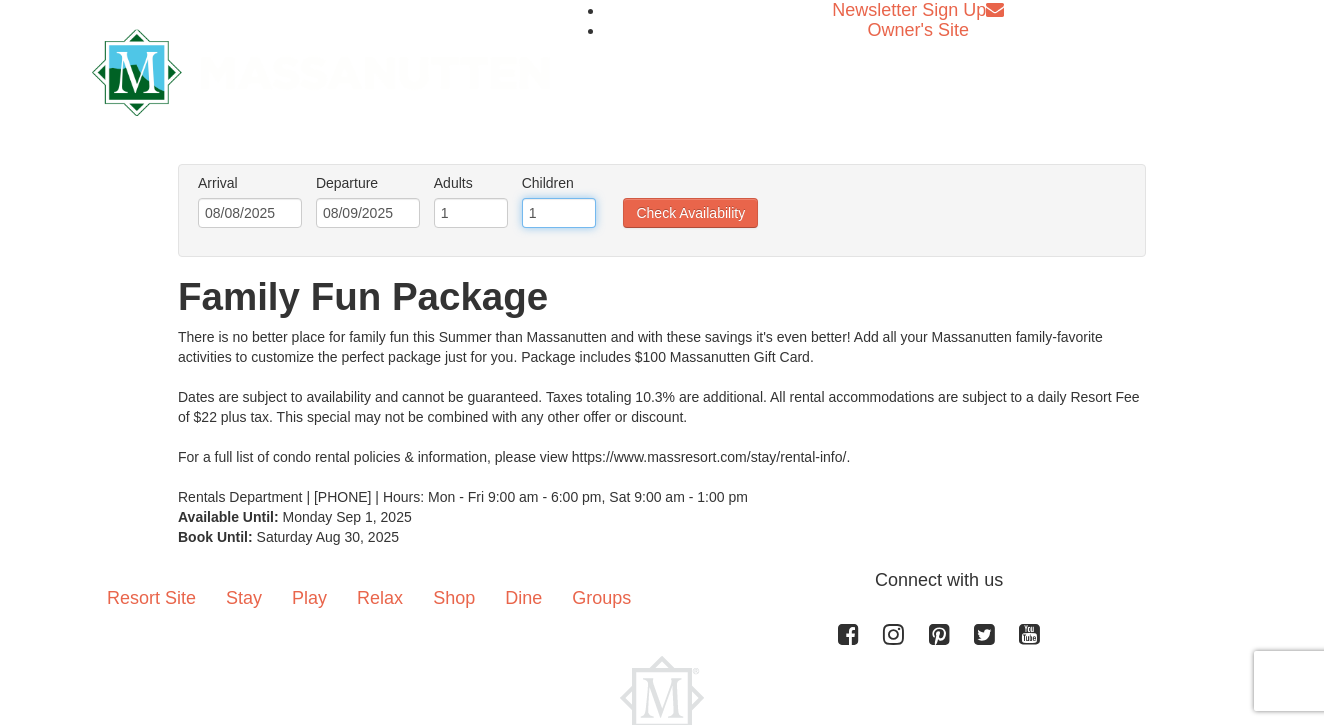 click on "1" at bounding box center [559, 213] 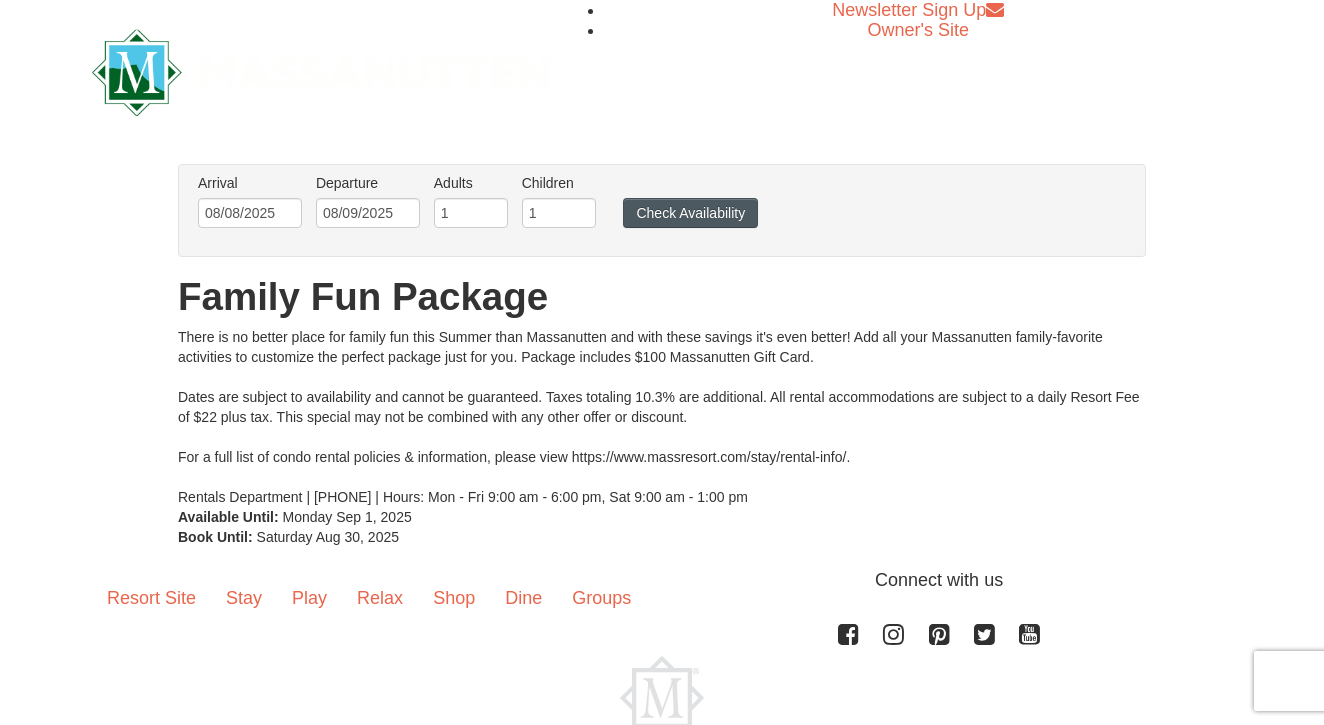 click on "Check Availability" at bounding box center [690, 213] 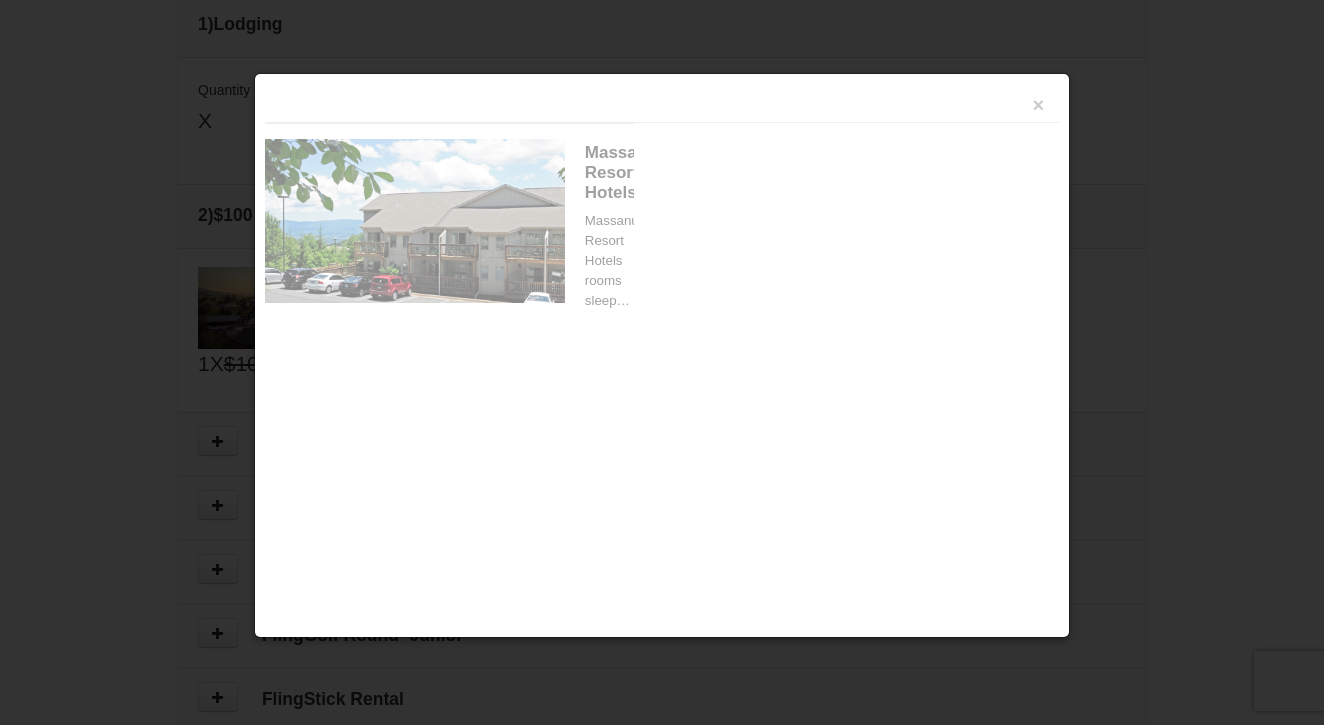 scroll, scrollTop: 540, scrollLeft: 0, axis: vertical 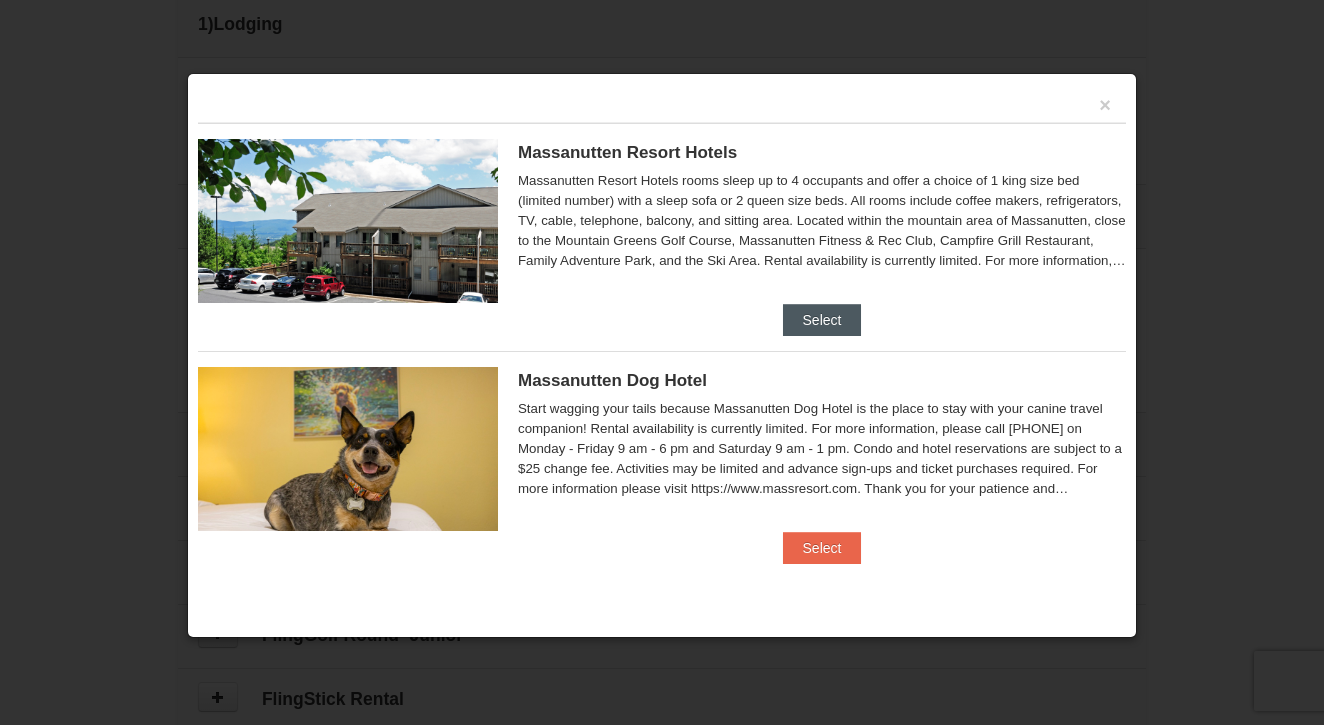 click on "Select" at bounding box center (822, 320) 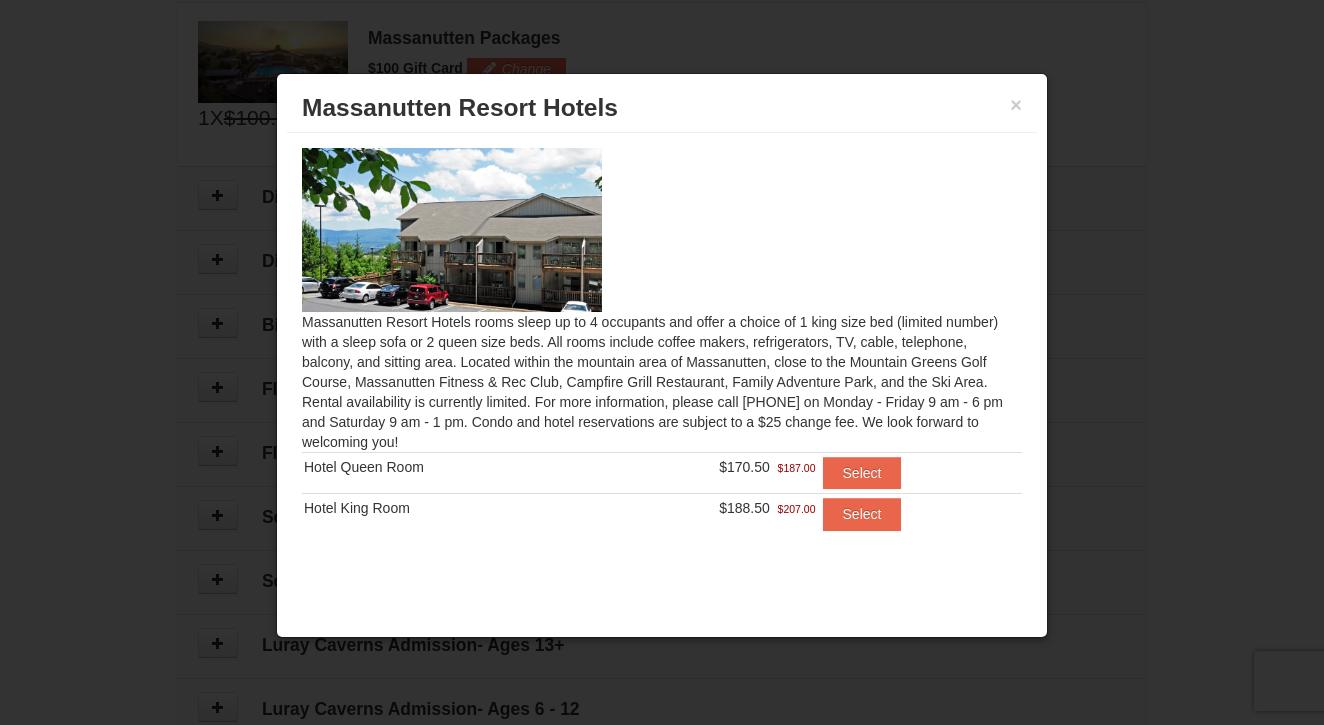 scroll, scrollTop: 786, scrollLeft: 0, axis: vertical 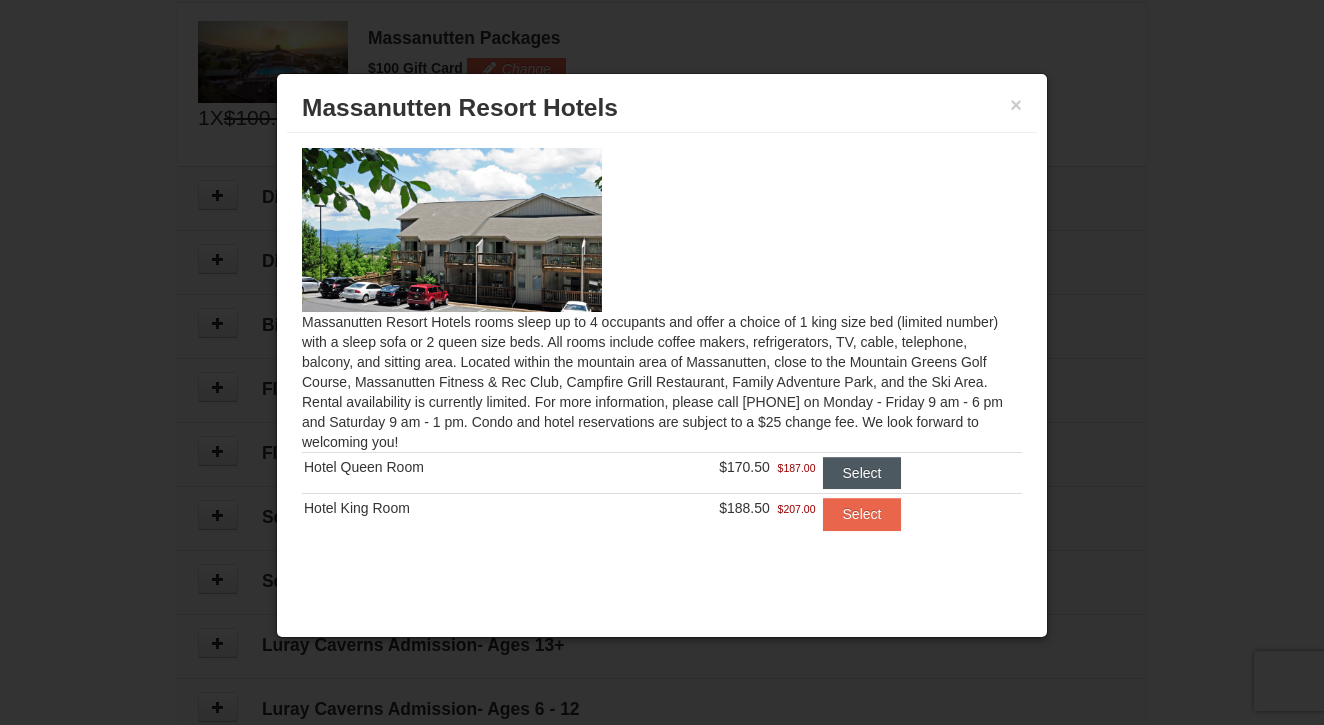 click on "Select" at bounding box center [862, 473] 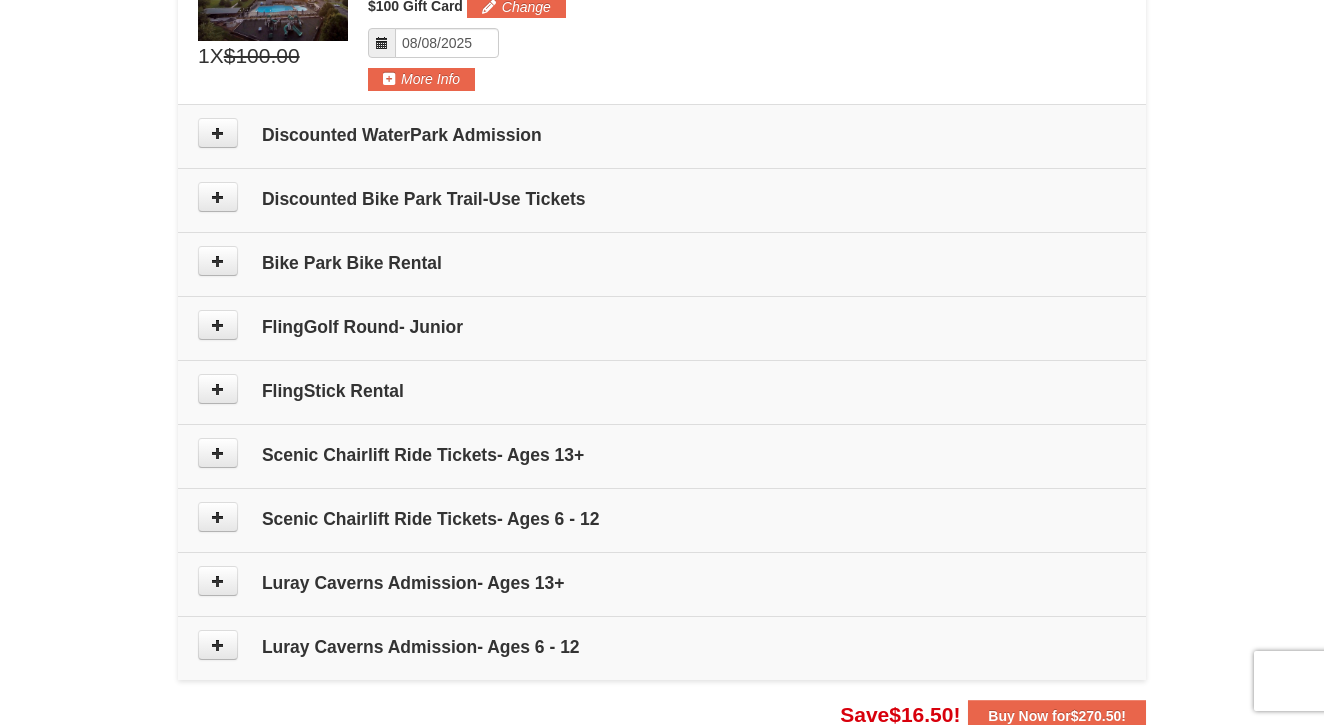 scroll, scrollTop: 923, scrollLeft: 0, axis: vertical 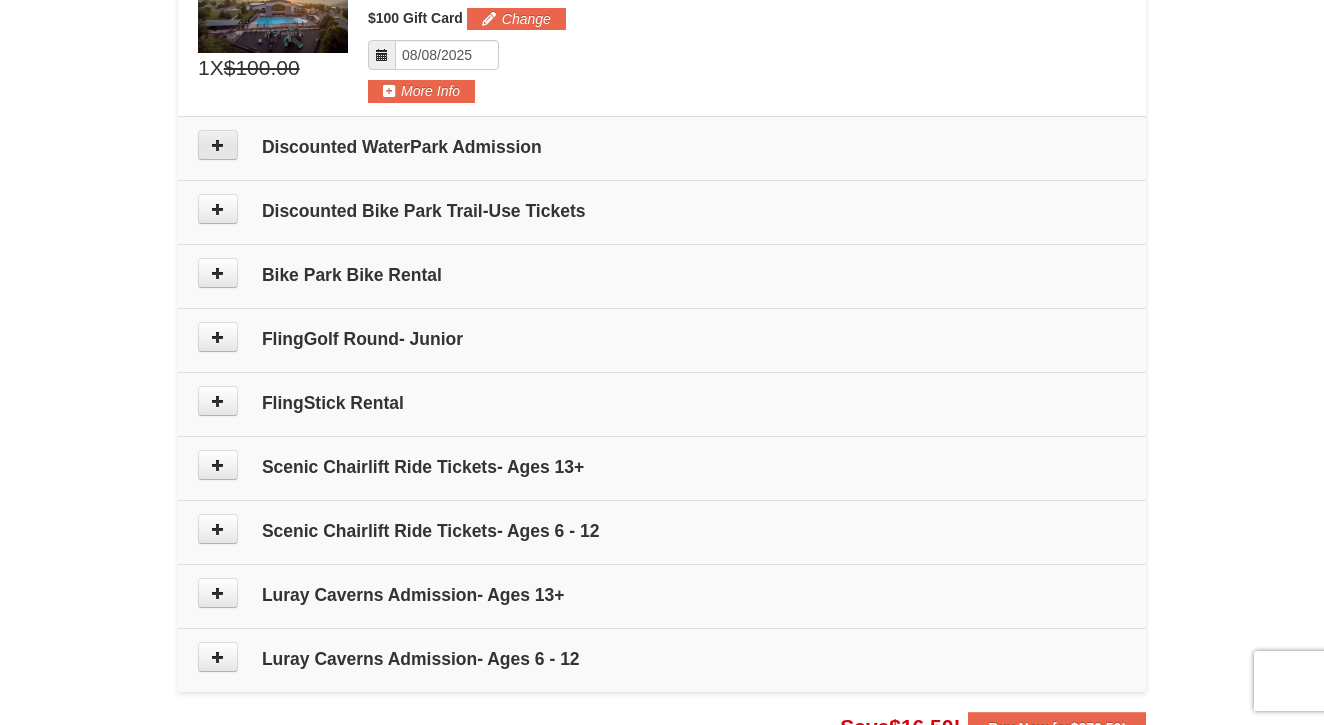 click at bounding box center [218, 145] 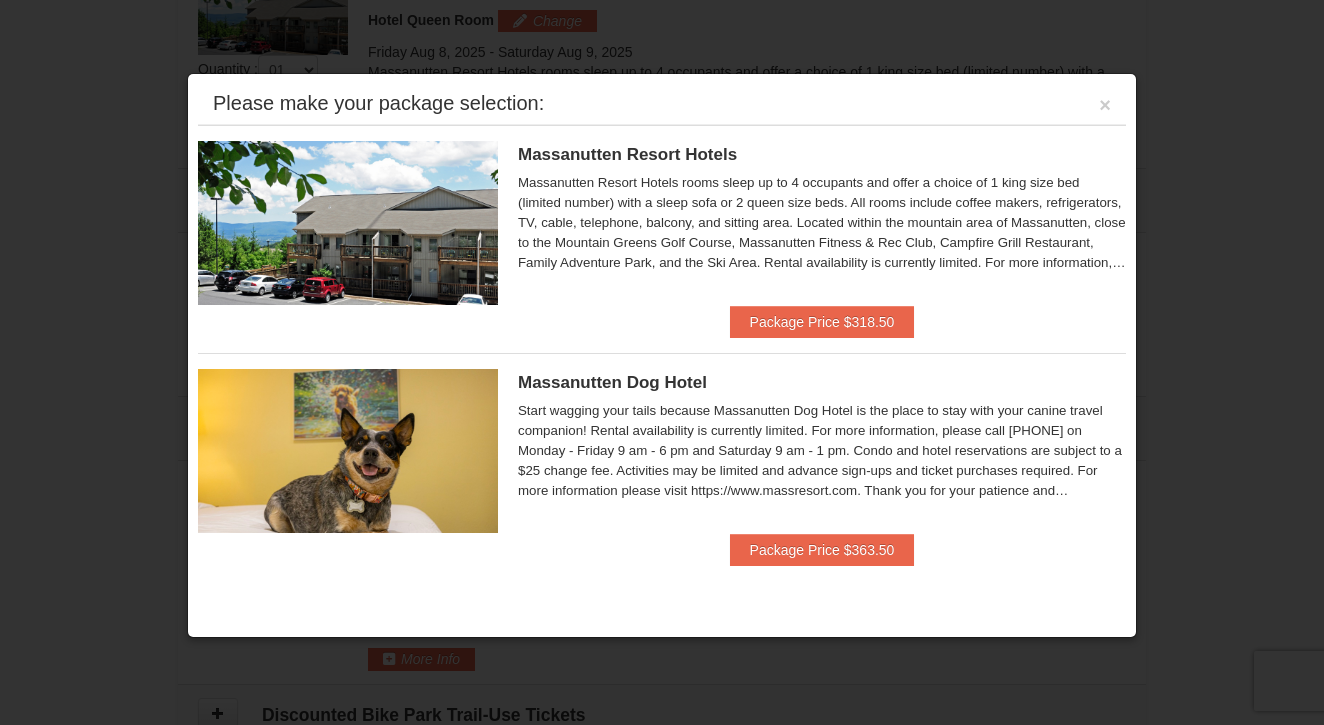 scroll, scrollTop: 616, scrollLeft: 0, axis: vertical 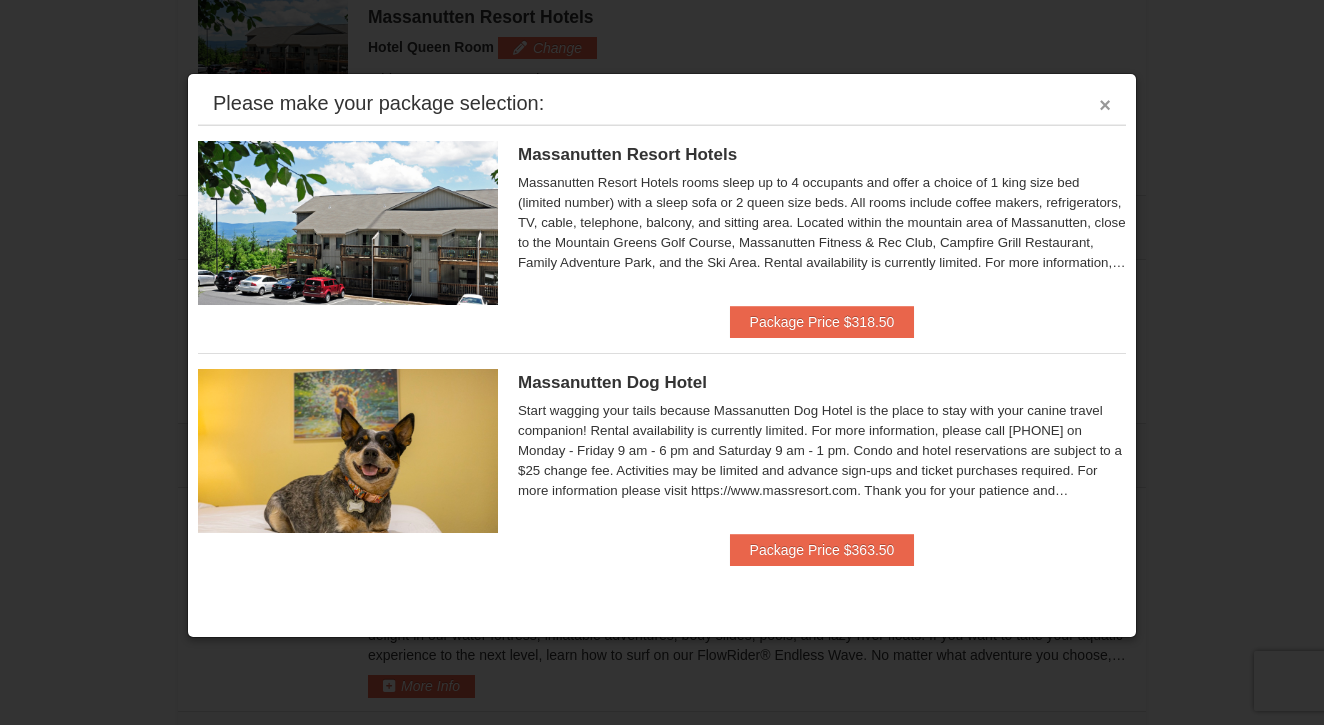 click on "×" at bounding box center [1105, 105] 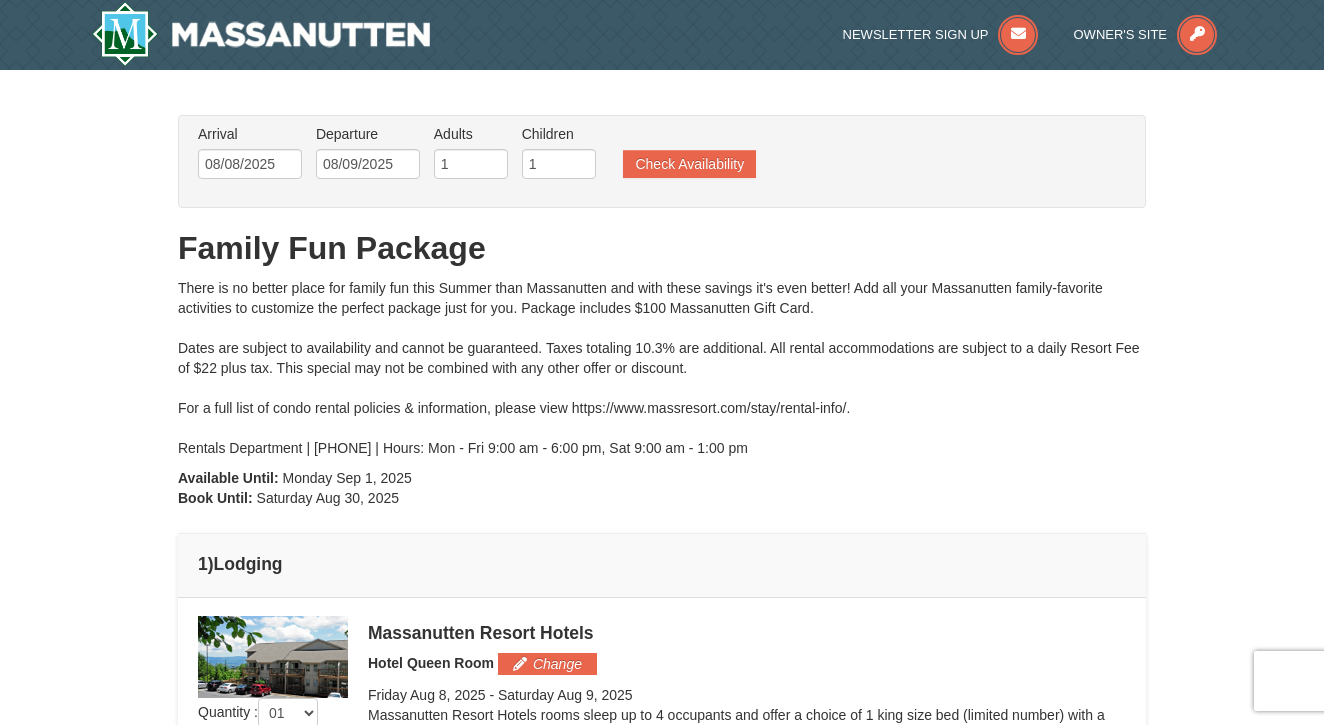 scroll, scrollTop: 0, scrollLeft: 0, axis: both 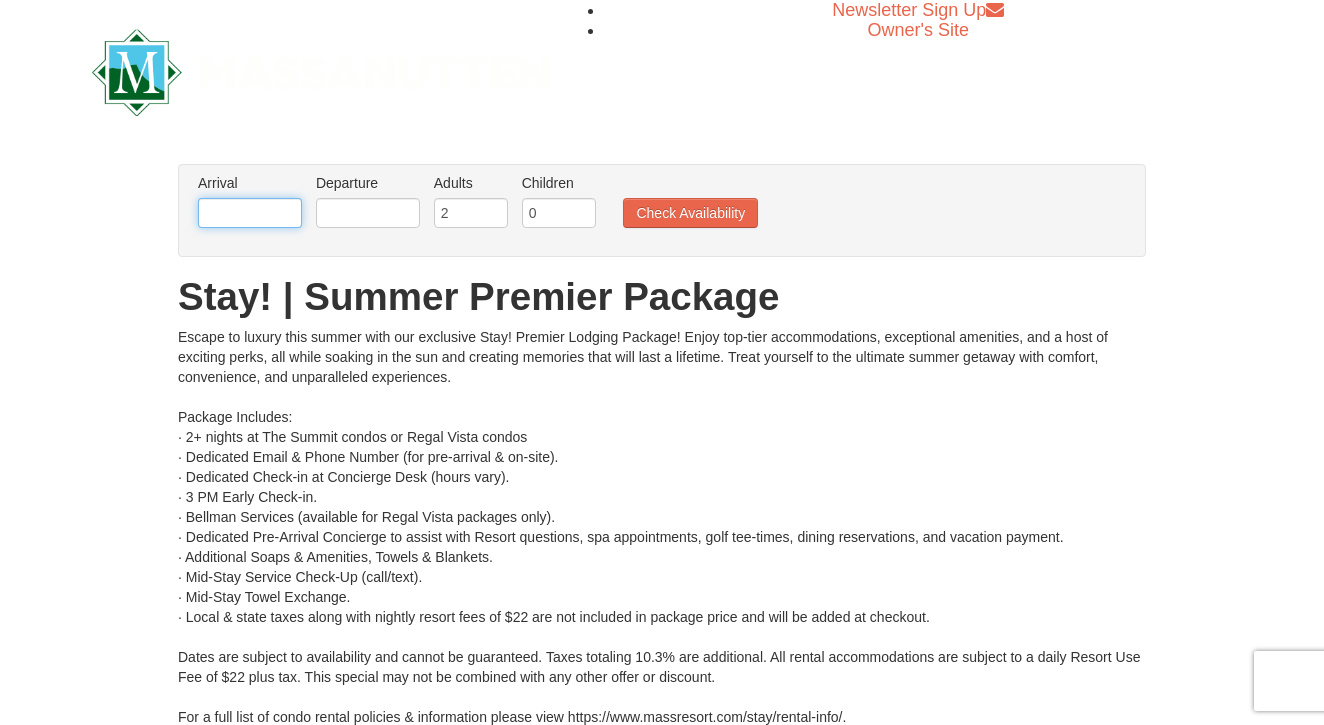 click at bounding box center [250, 213] 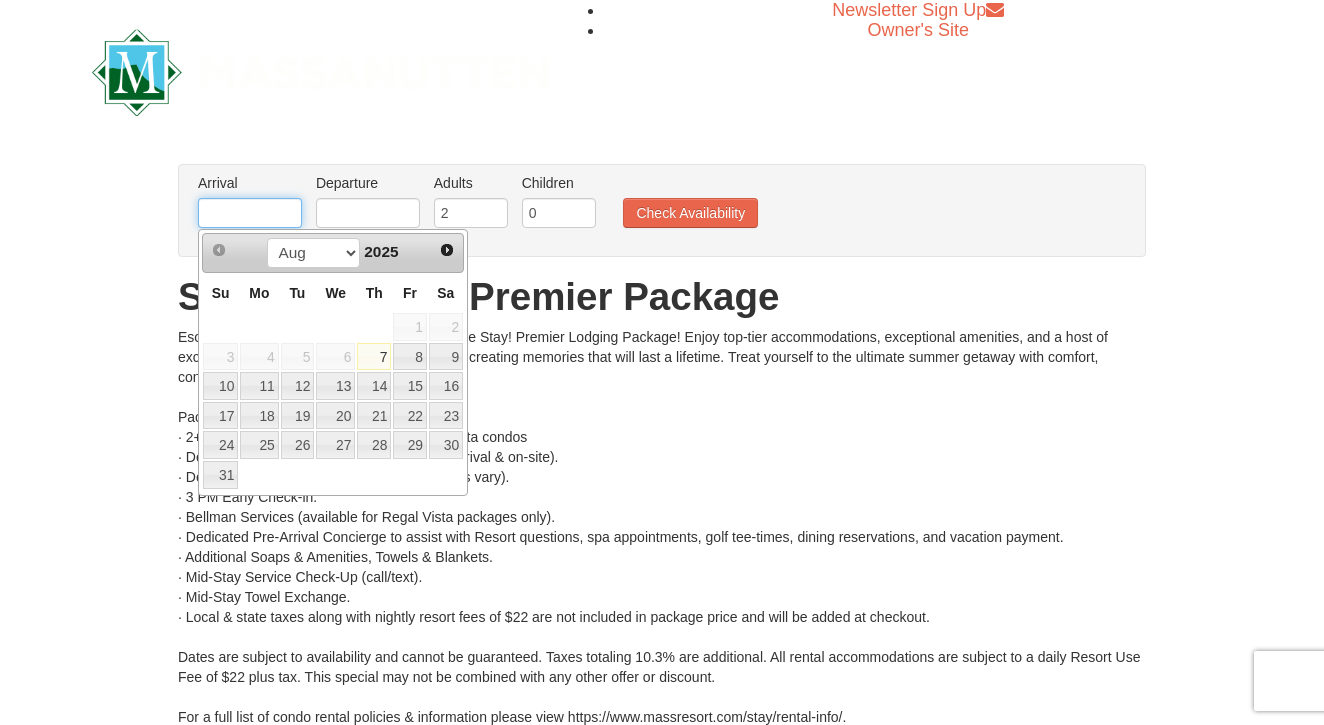 scroll, scrollTop: 0, scrollLeft: 0, axis: both 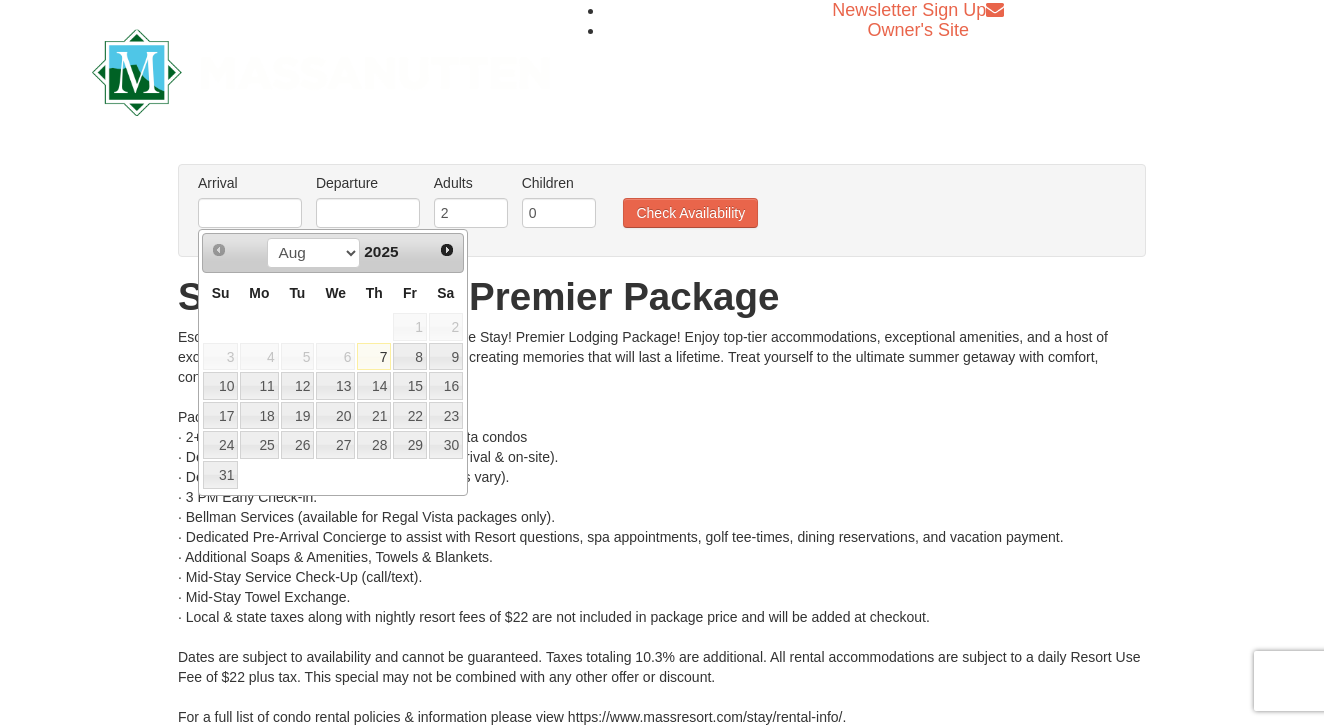 click on "7" at bounding box center [374, 357] 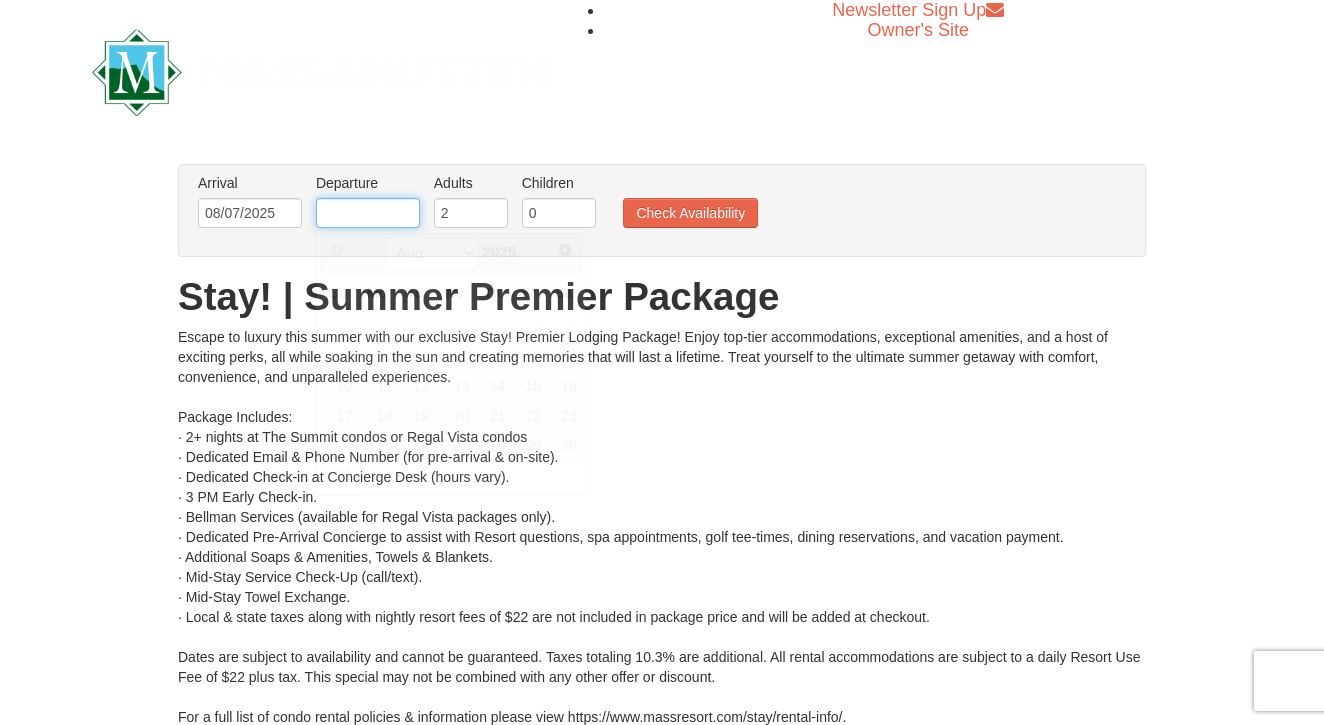 click at bounding box center (368, 213) 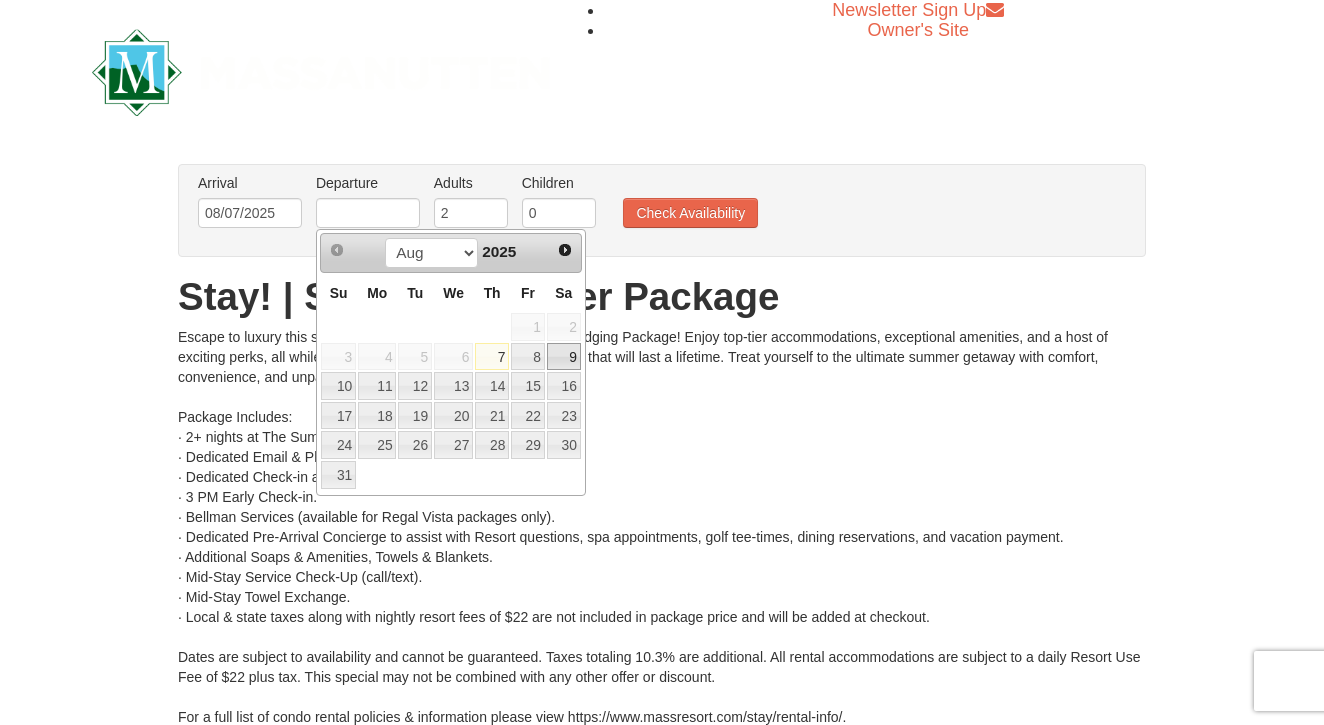 click on "9" at bounding box center [564, 357] 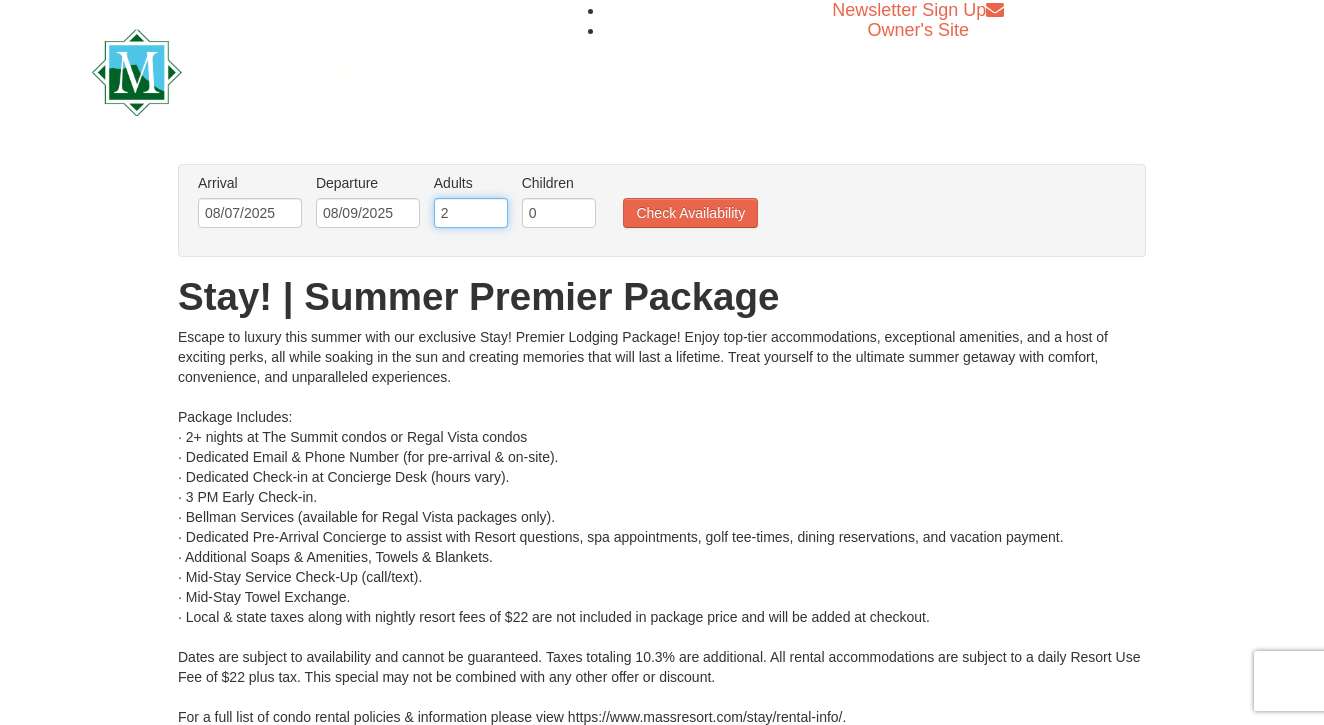 type on "1" 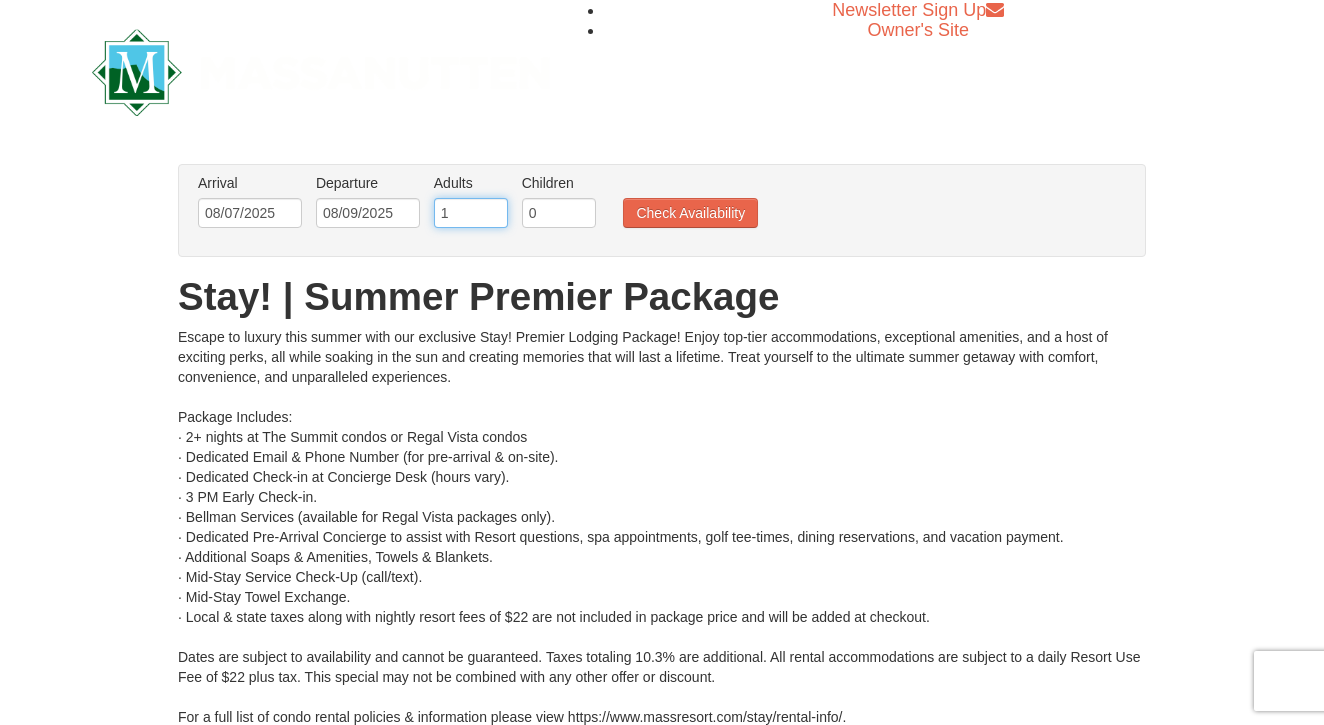 click on "1" at bounding box center [471, 213] 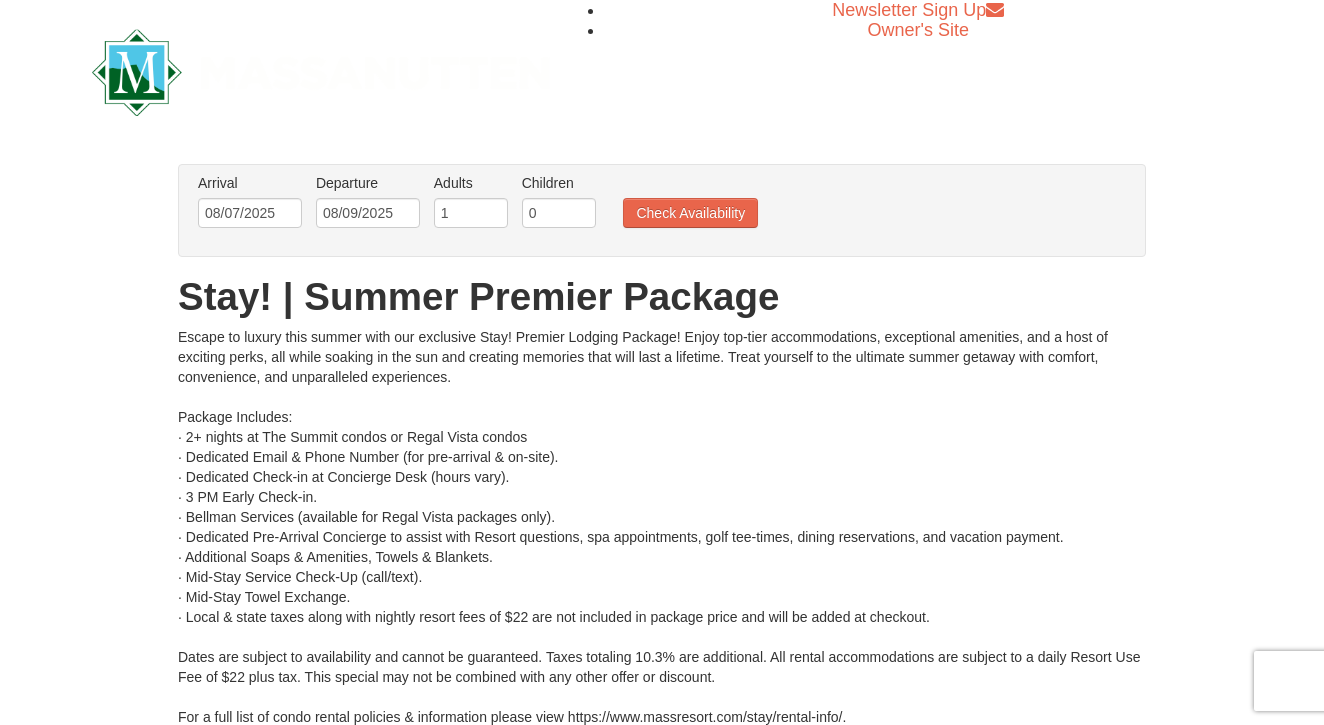 type on "1" 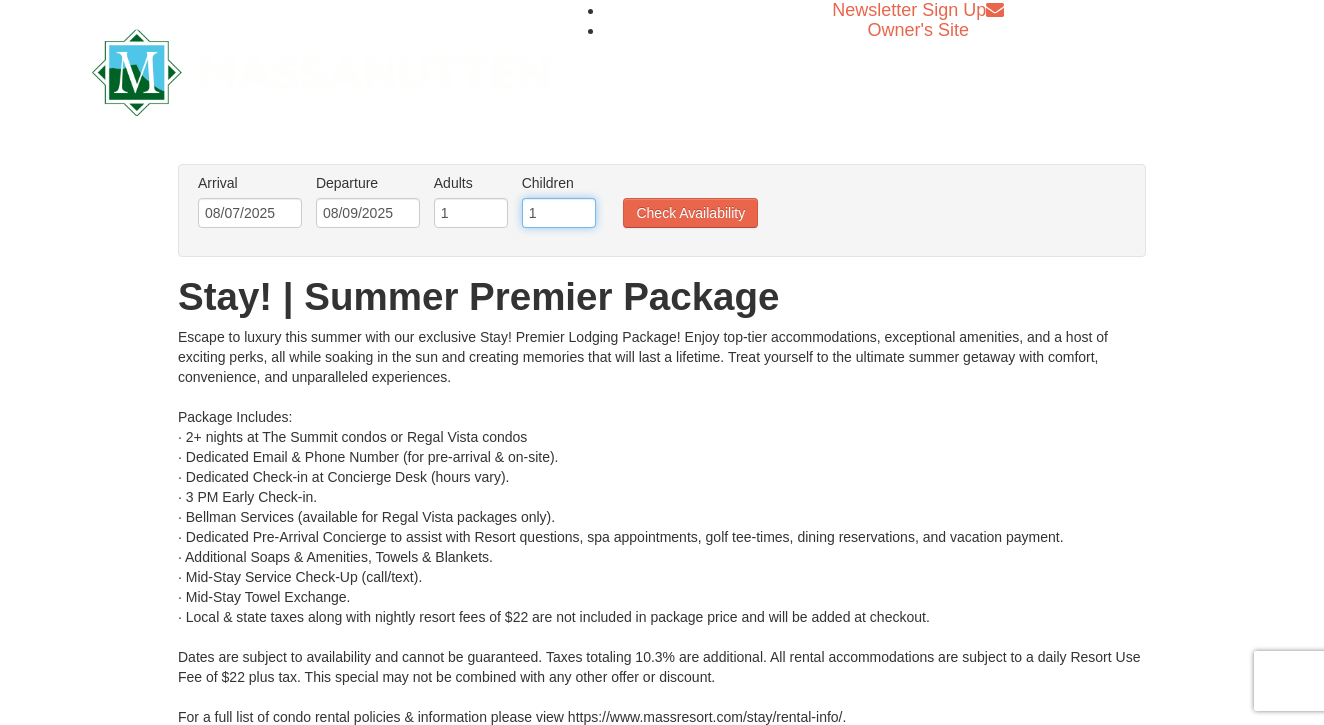 click on "1" at bounding box center (559, 213) 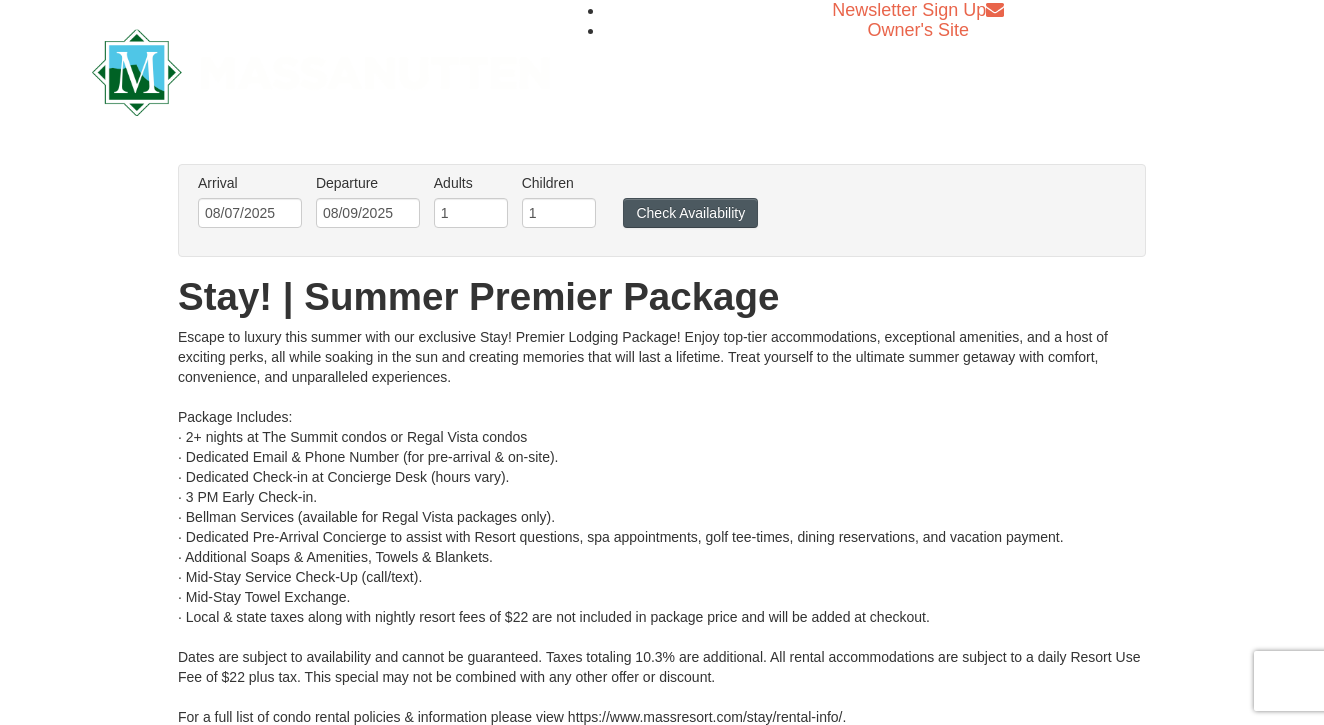 click on "Check Availability" at bounding box center [690, 213] 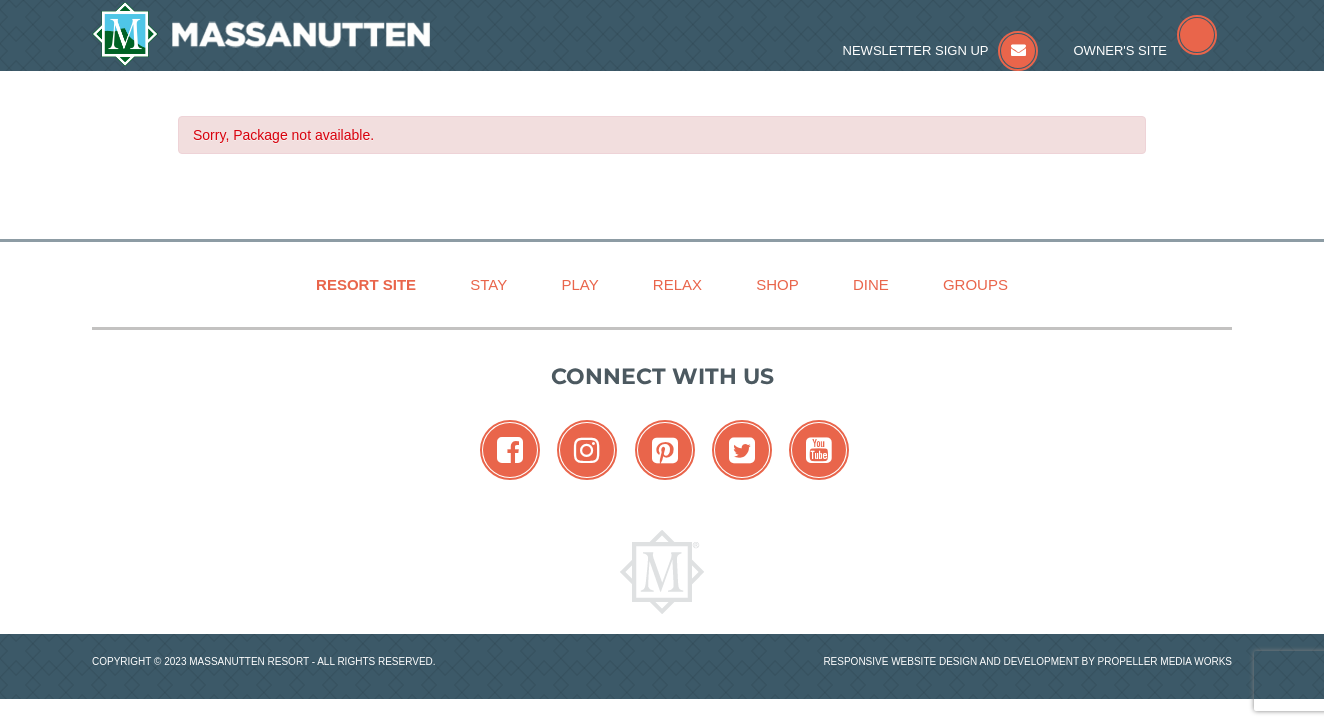 scroll, scrollTop: 0, scrollLeft: 0, axis: both 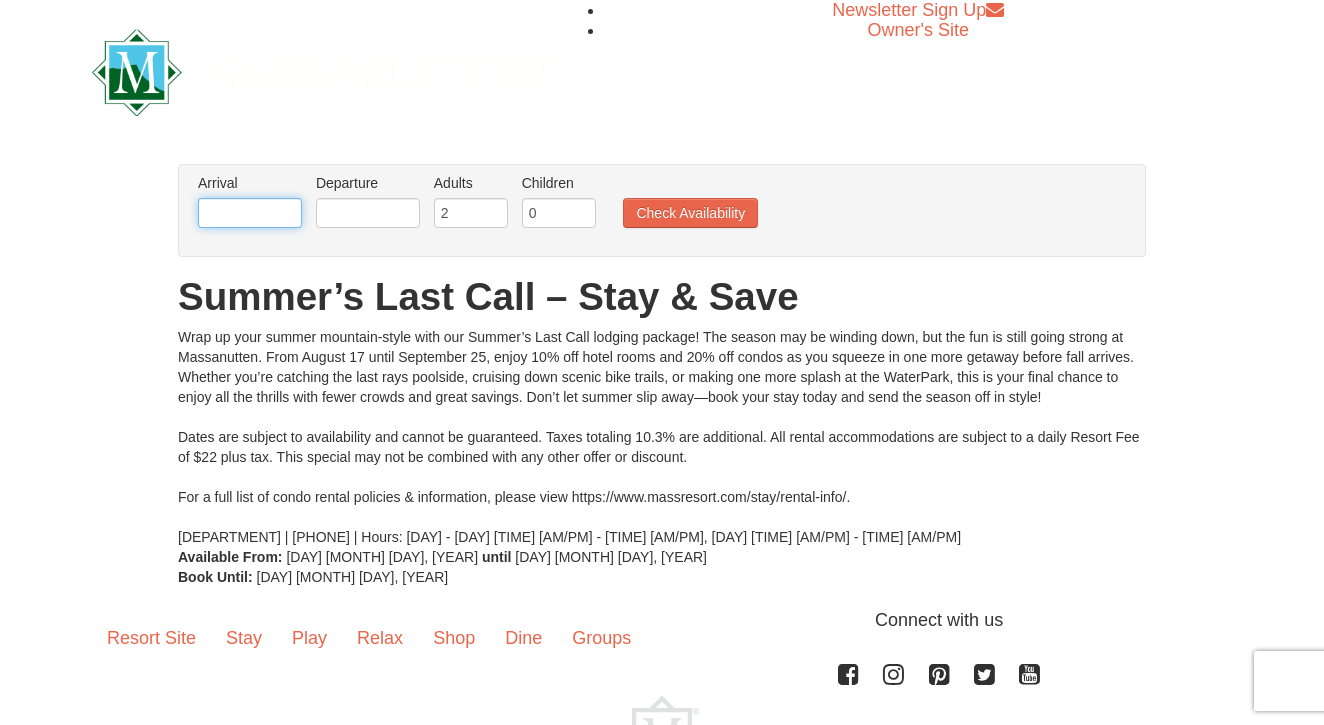 click at bounding box center (250, 213) 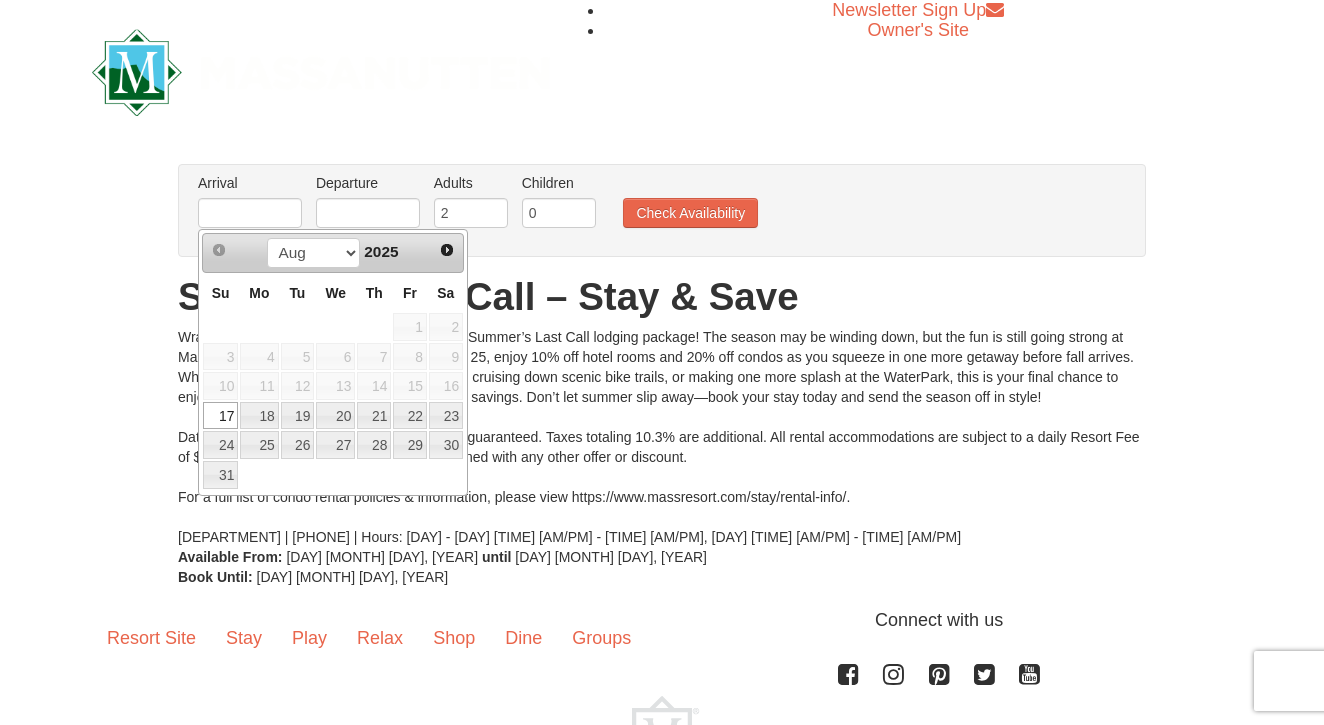 click on "×
From:
To:
Adults:
2
Children:
0
Change
Arrival Please format dates MM/DD/YYYY Please format dates MM/DD/YYYY
Departure Please format dates MM/DD/YYYY Please format dates MM/DD/YYYY
Adults
2 0" at bounding box center (662, 375) 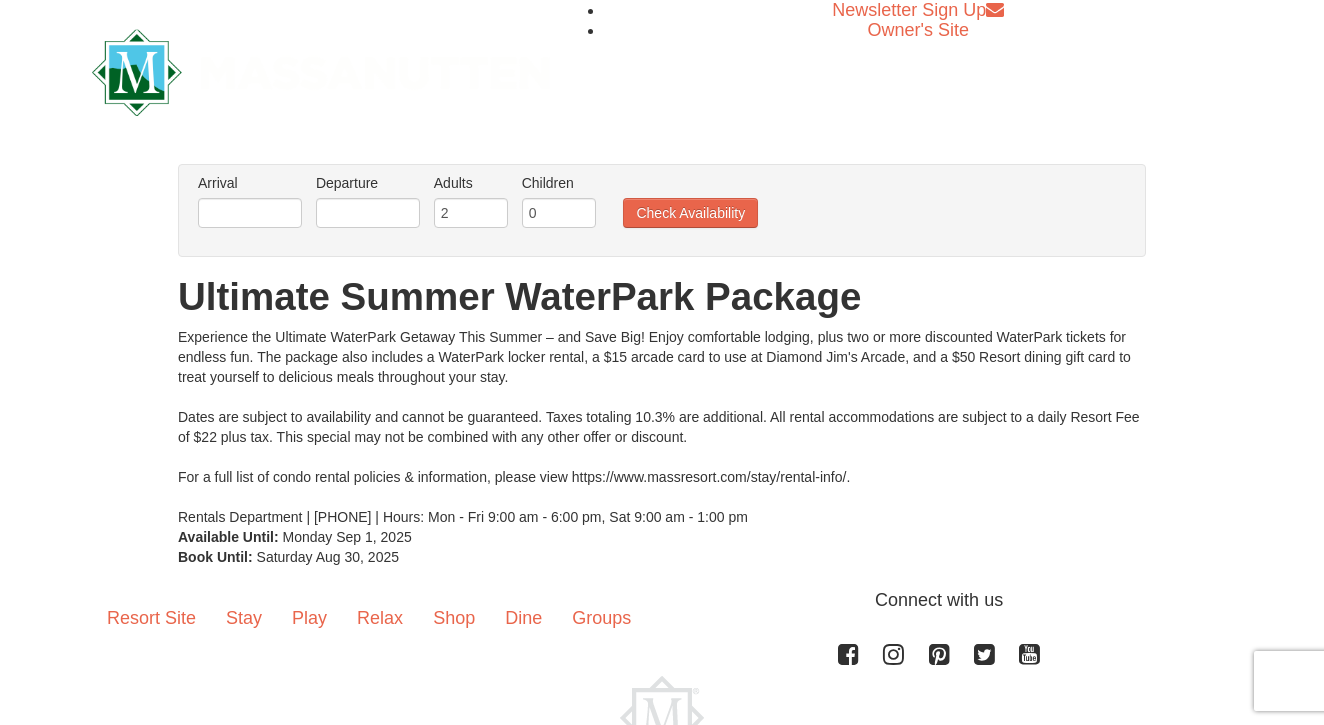 scroll, scrollTop: 0, scrollLeft: 0, axis: both 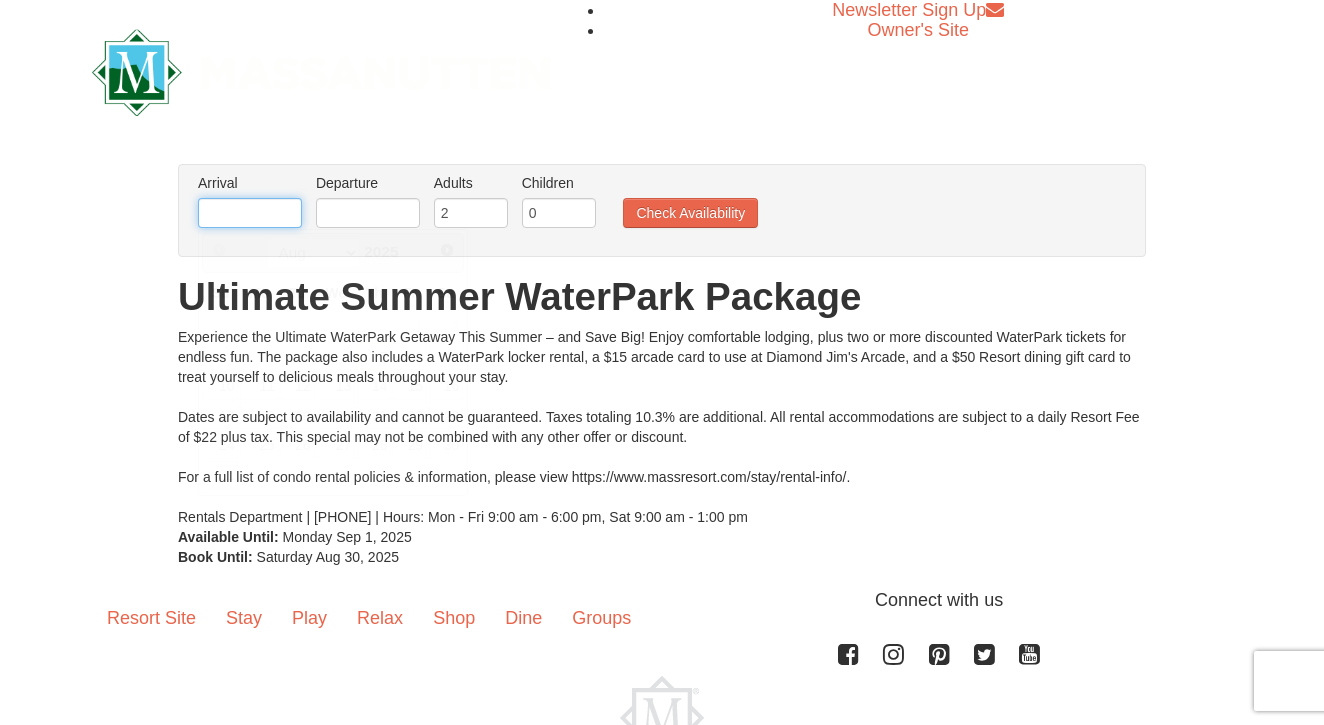 click at bounding box center [250, 213] 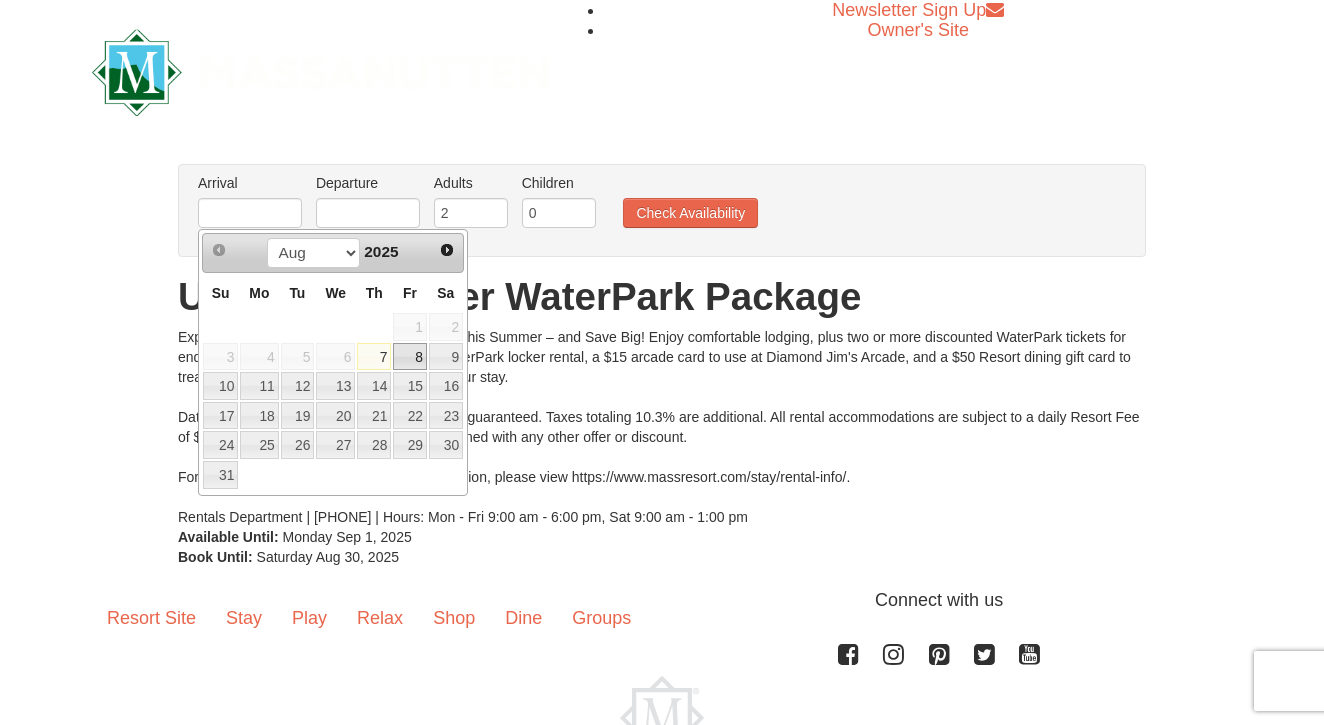 click on "8" at bounding box center (410, 357) 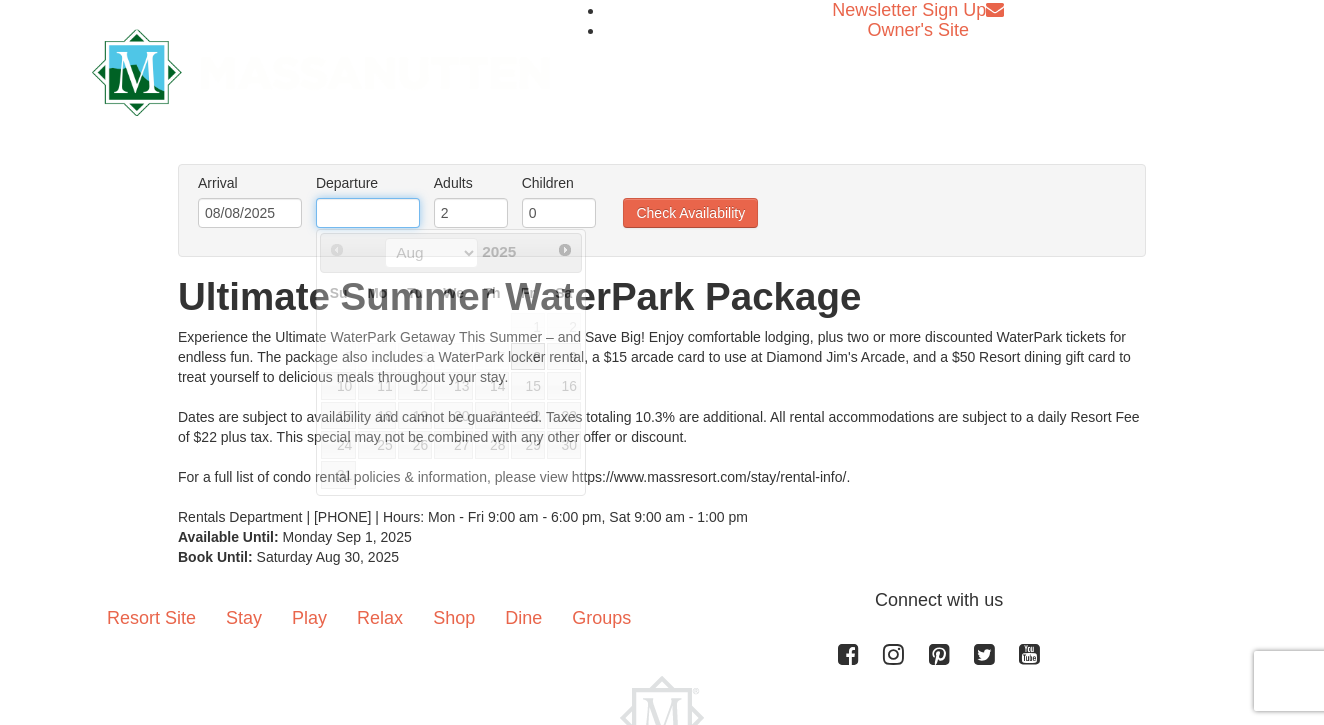 click at bounding box center (368, 213) 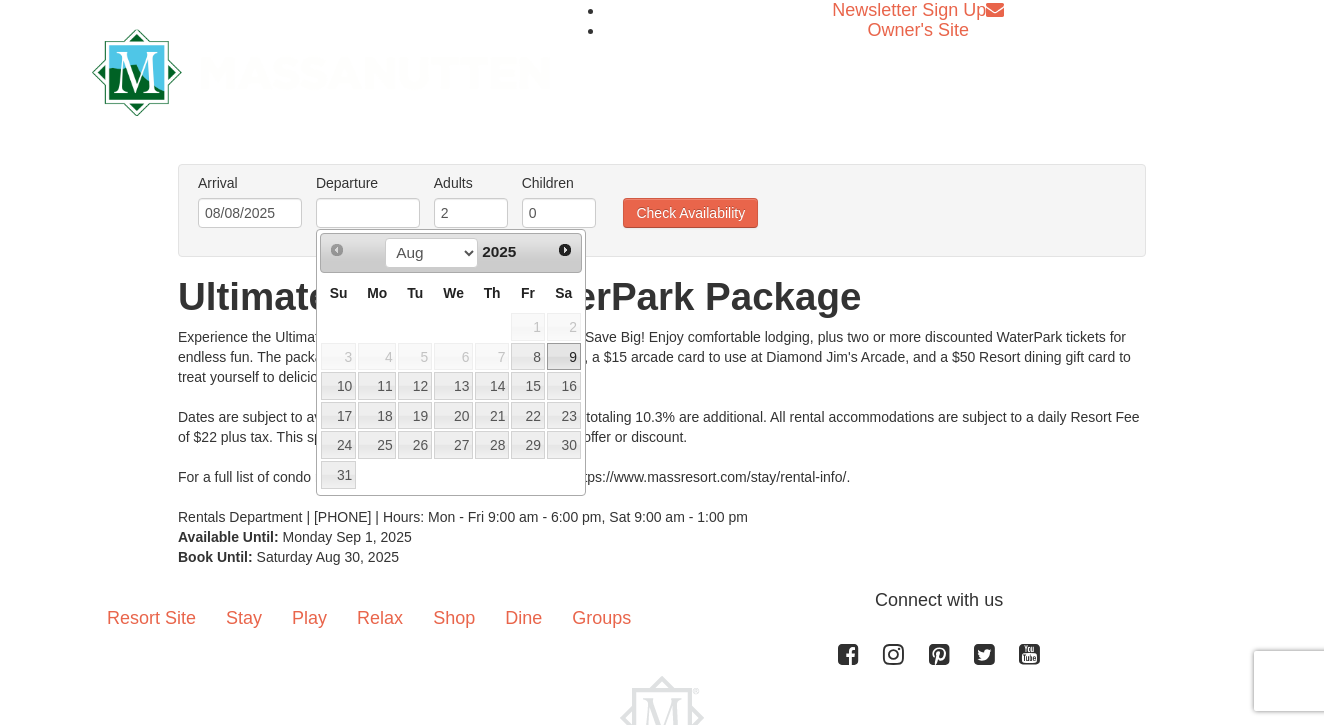 click on "9" at bounding box center [564, 357] 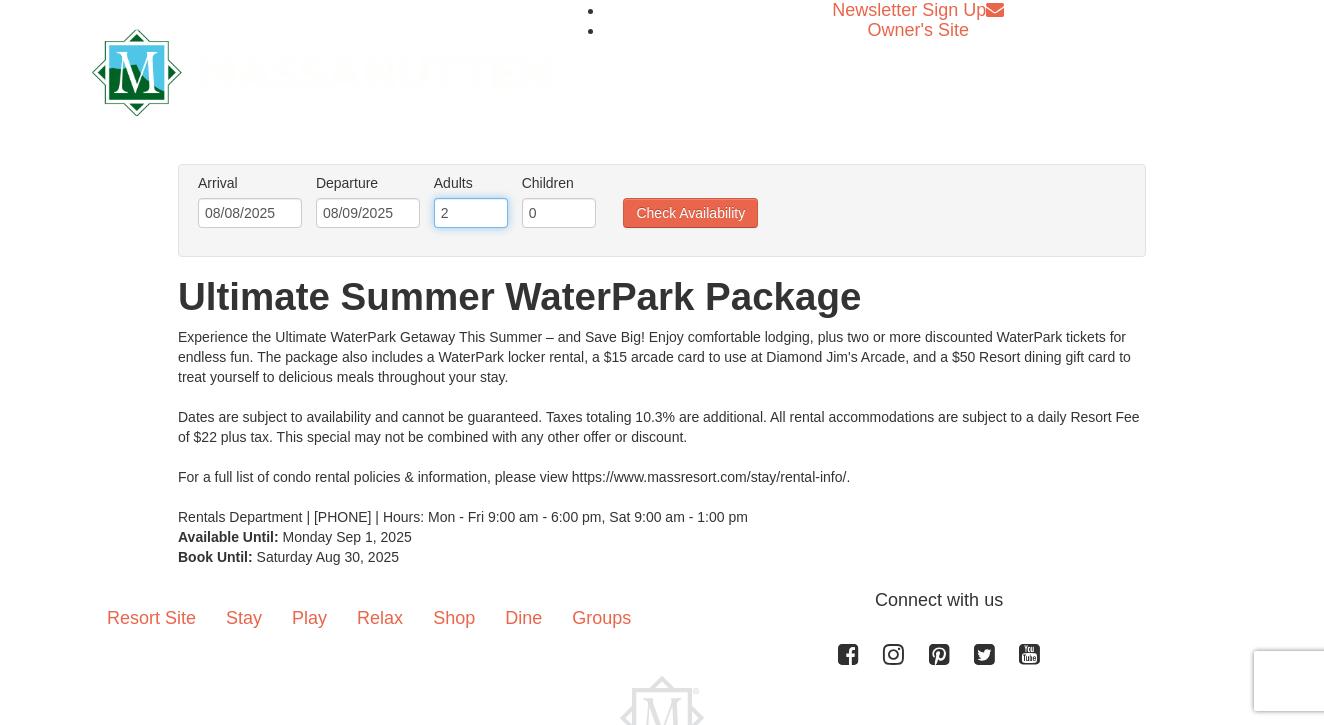 type on "1" 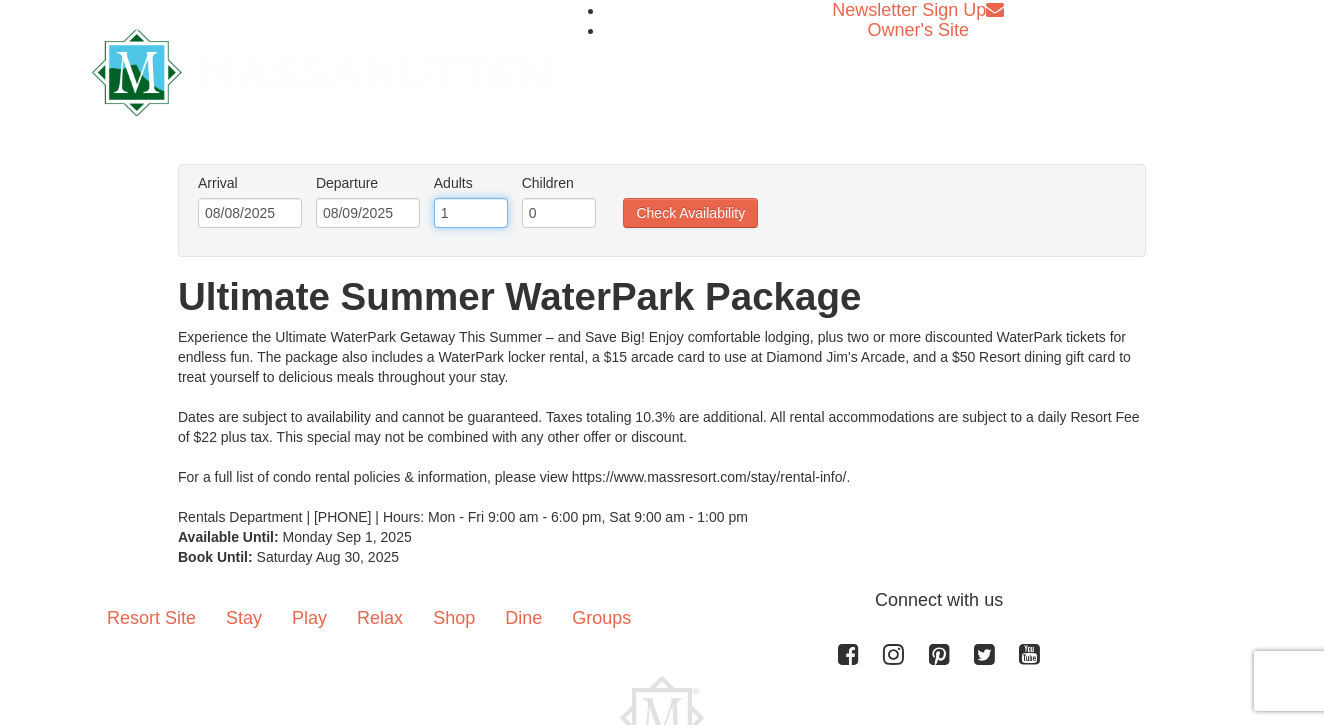 click on "1" at bounding box center [471, 213] 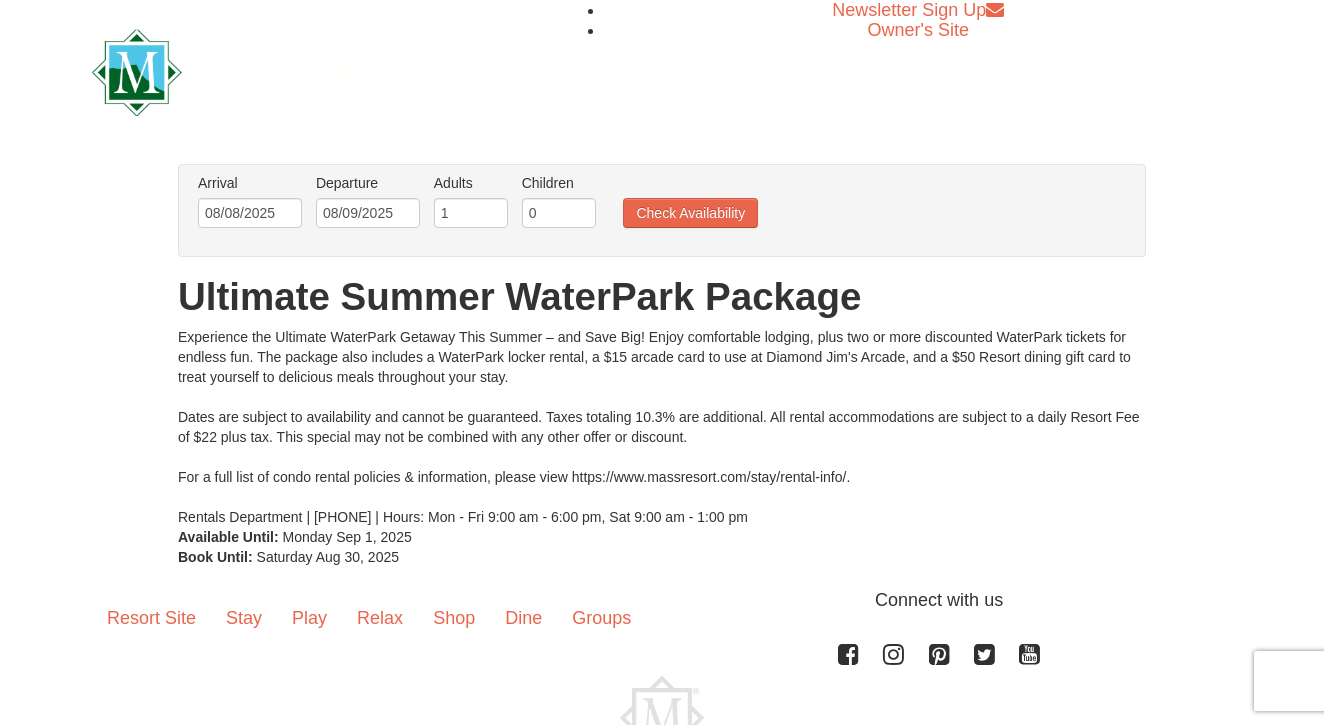 type on "1" 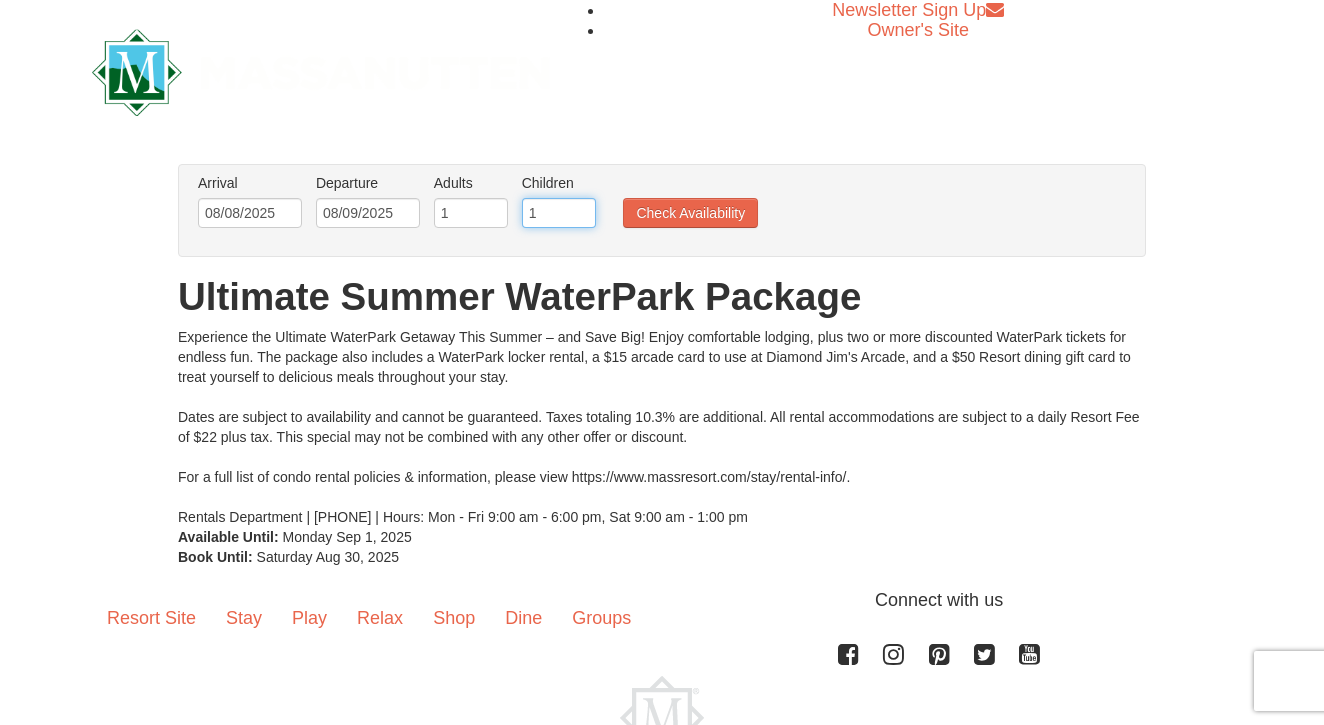 click on "1" at bounding box center (559, 213) 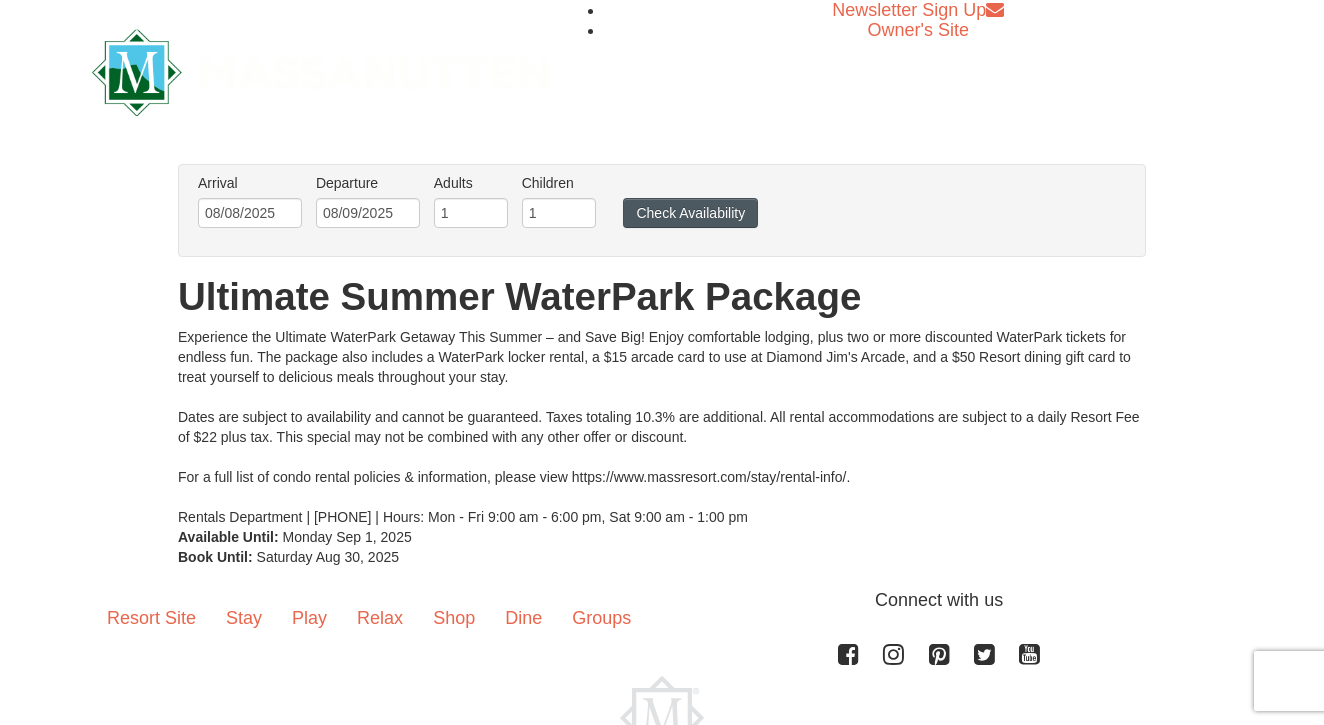 click on "Check Availability" at bounding box center [690, 213] 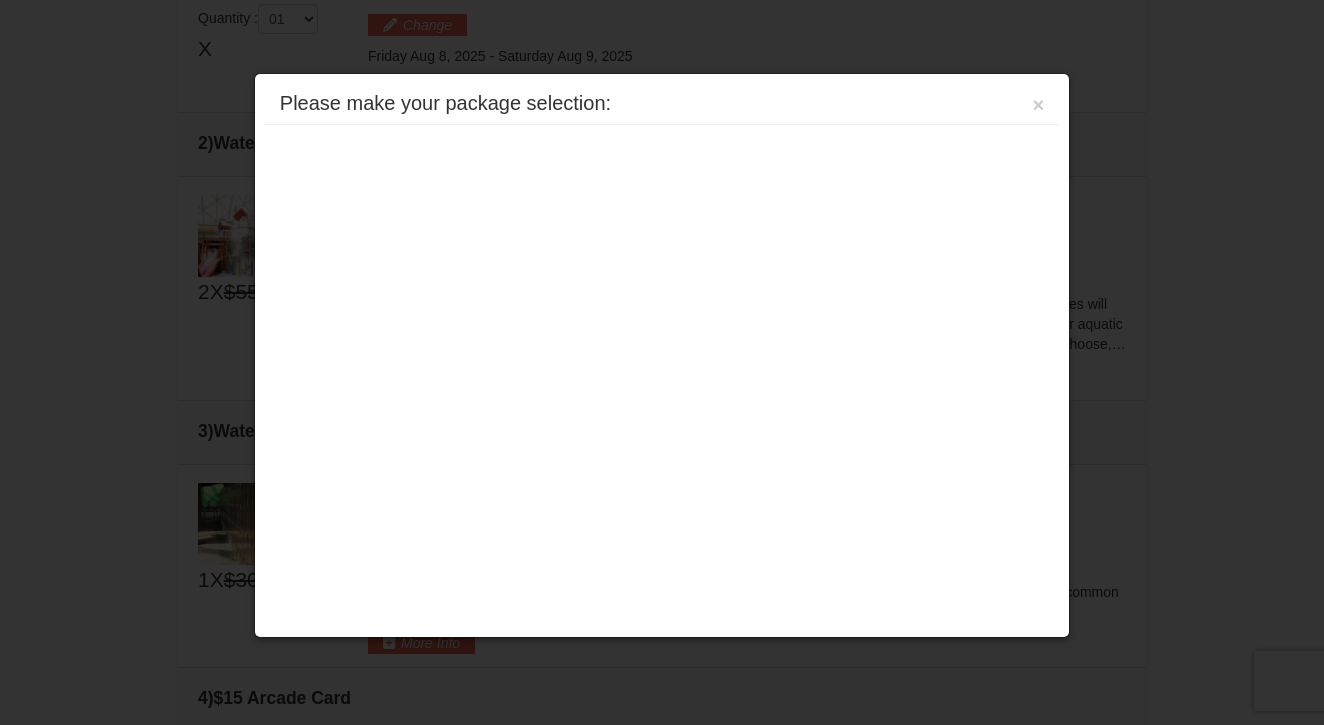 scroll, scrollTop: 632, scrollLeft: 0, axis: vertical 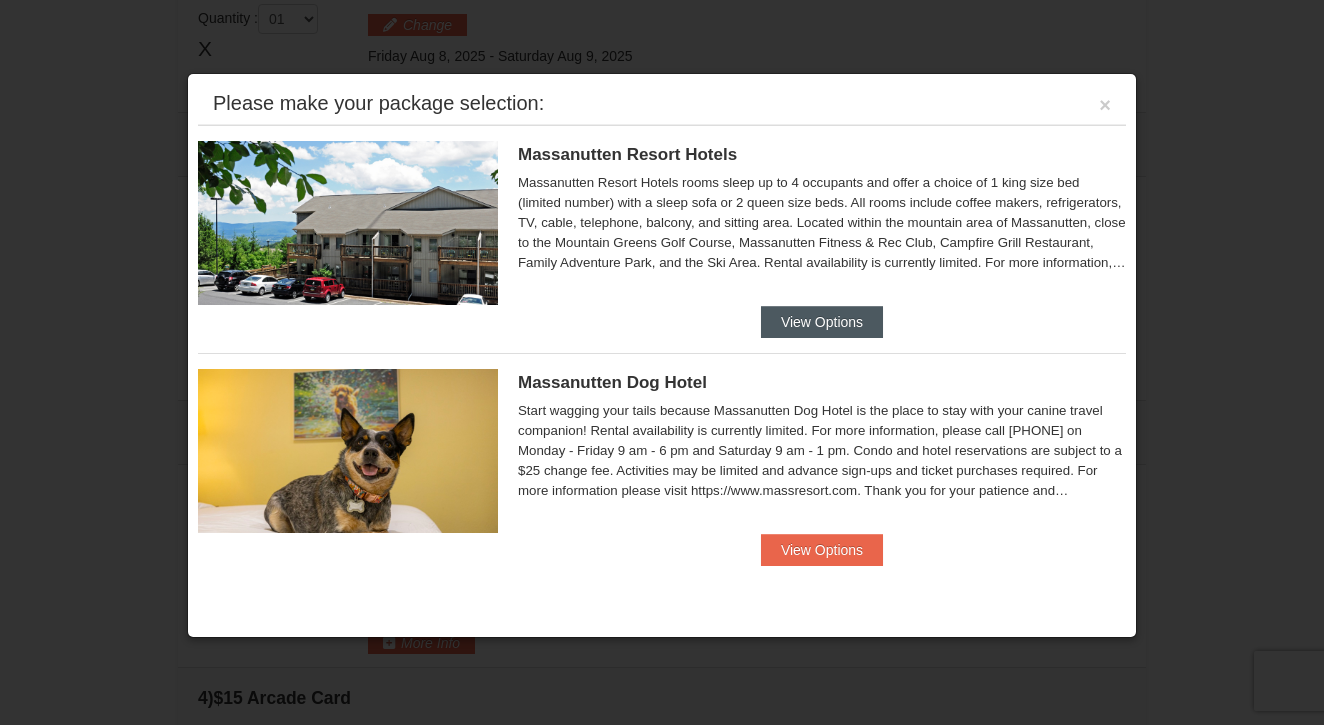 click on "View Options" at bounding box center (822, 322) 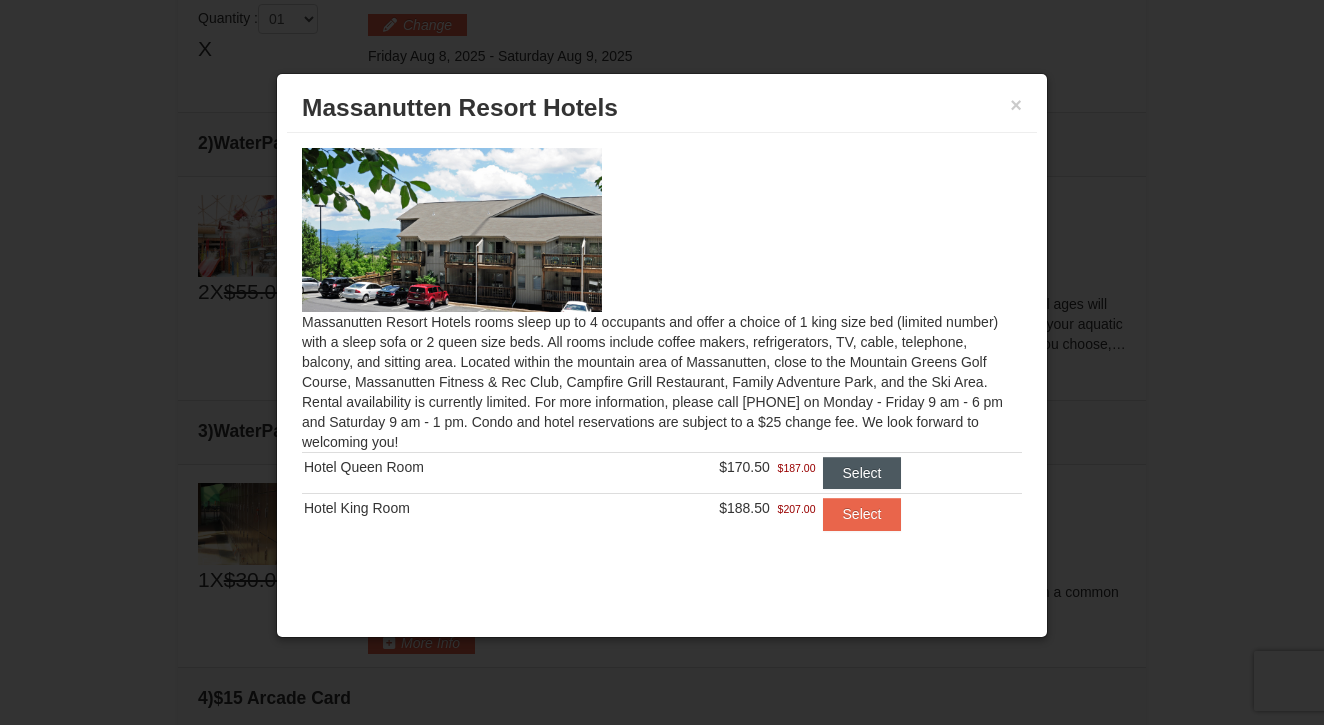 click on "Select" at bounding box center (862, 473) 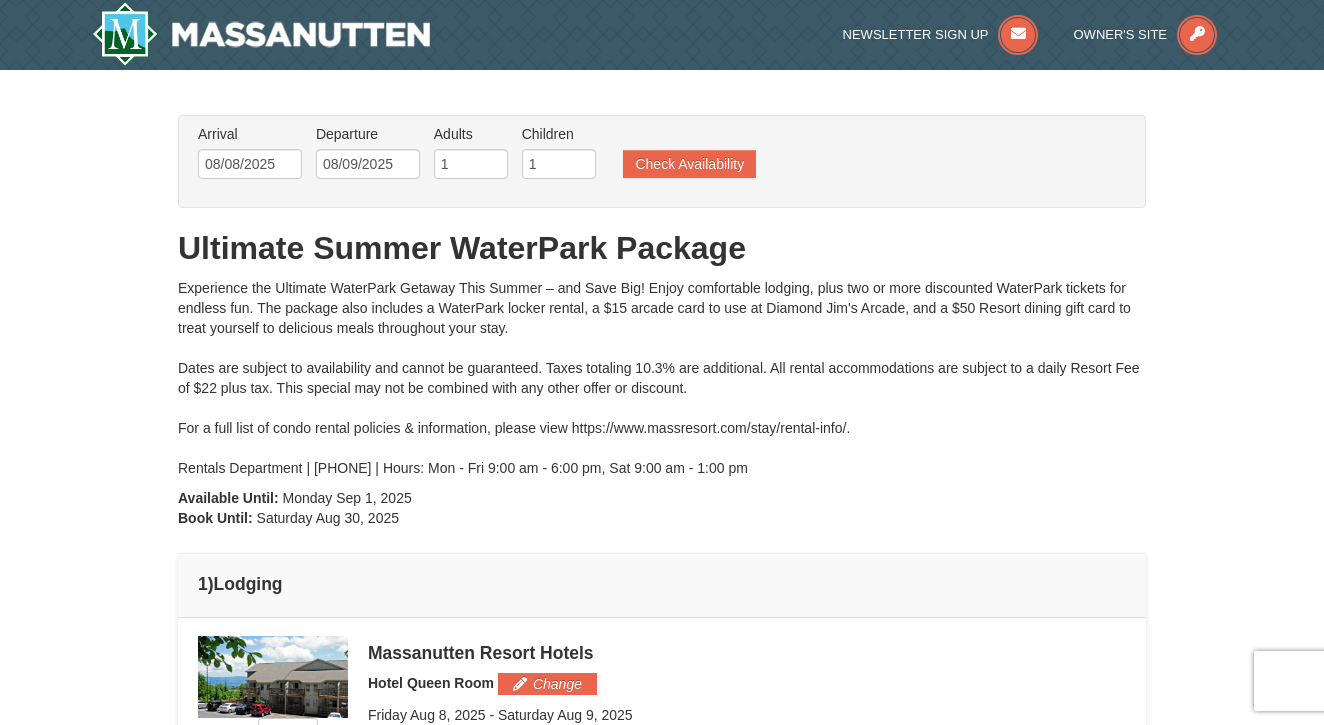 scroll, scrollTop: 0, scrollLeft: 0, axis: both 